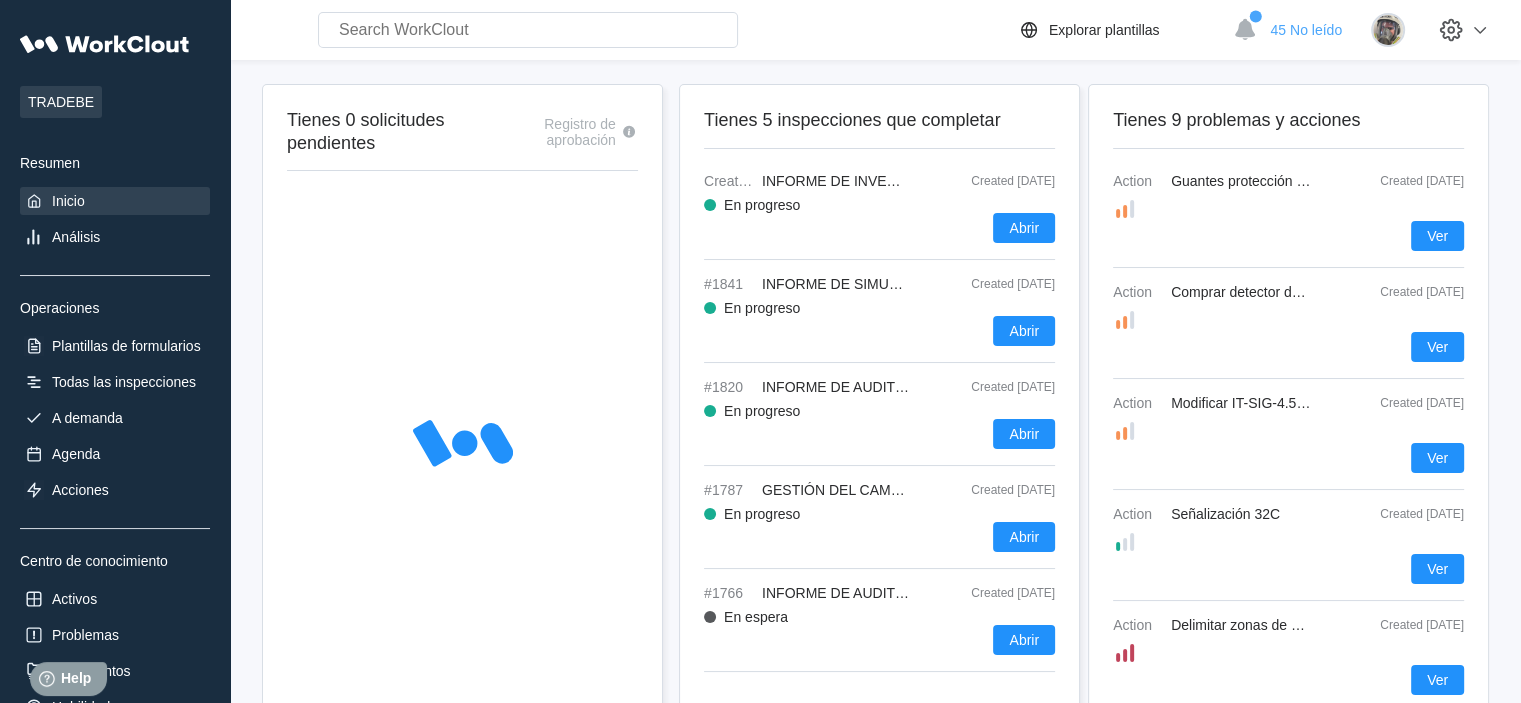 scroll, scrollTop: 0, scrollLeft: 0, axis: both 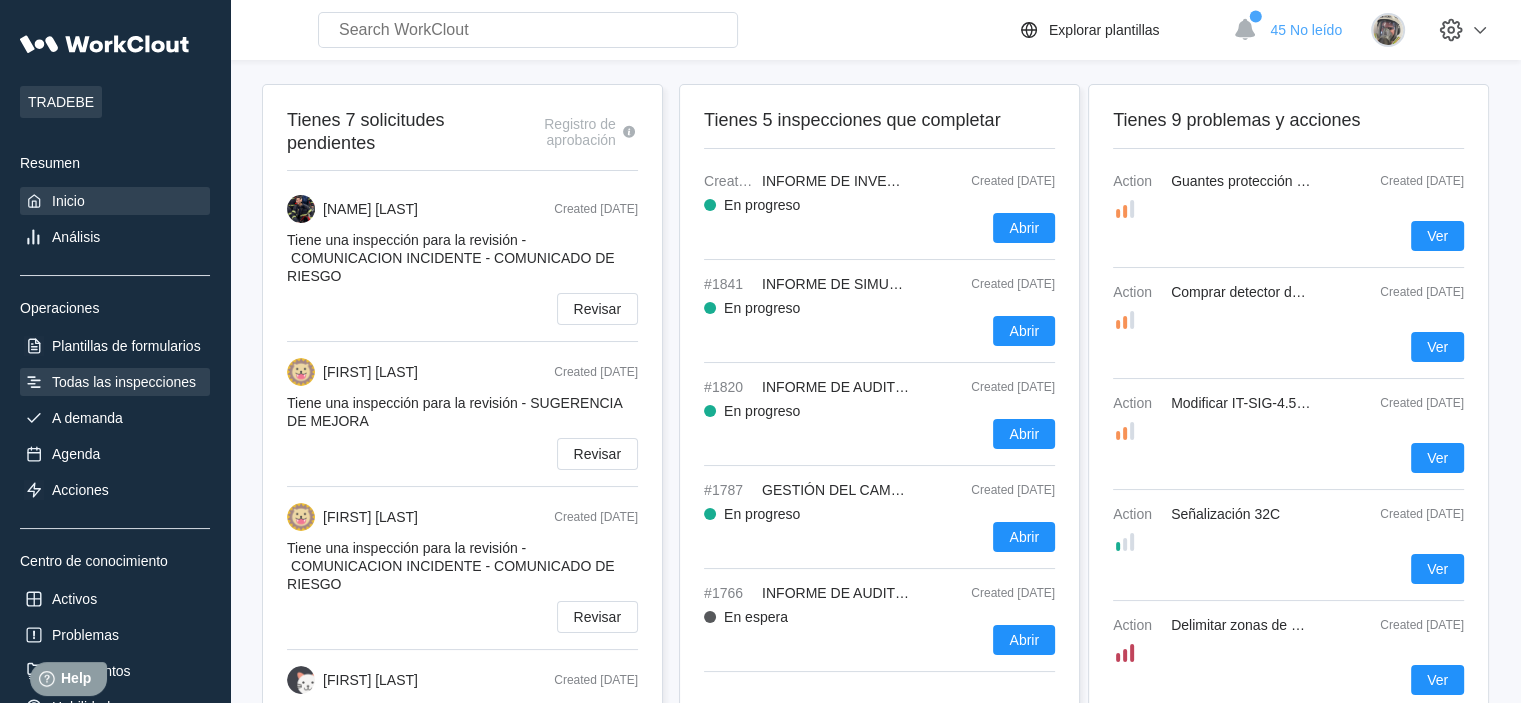 click on "Todas las inspecciones" at bounding box center (124, 382) 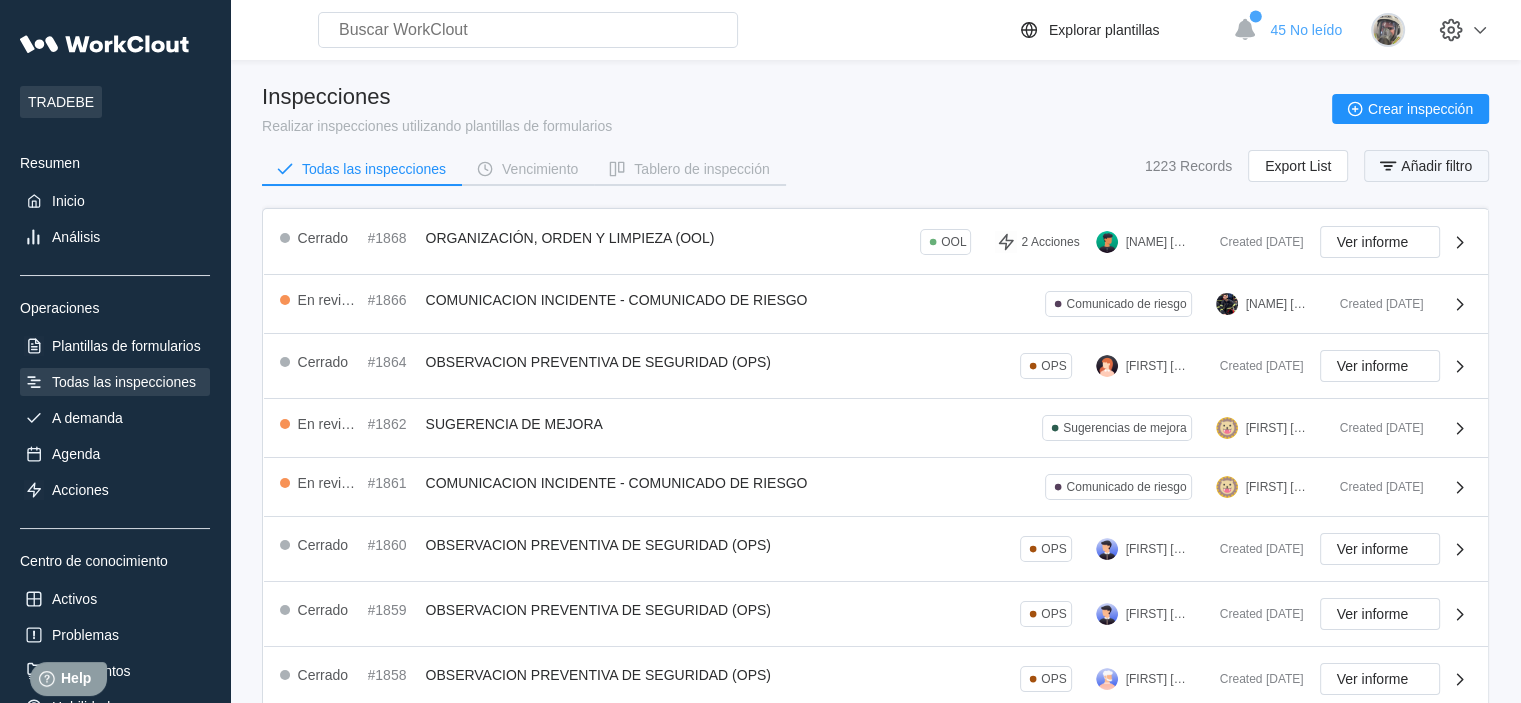 click on "Añadir filtro" at bounding box center [1436, 166] 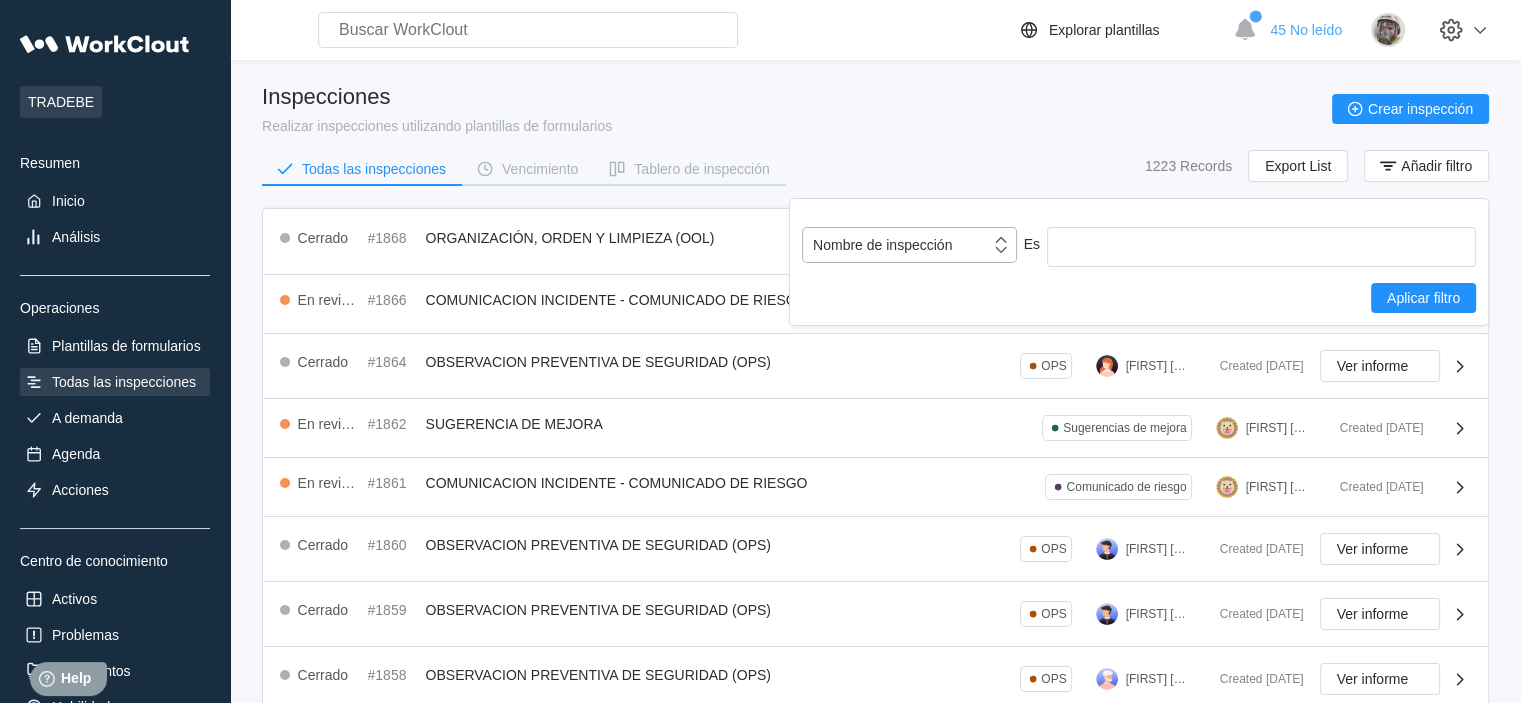 click on "Nombre de inspección" at bounding box center [896, 245] 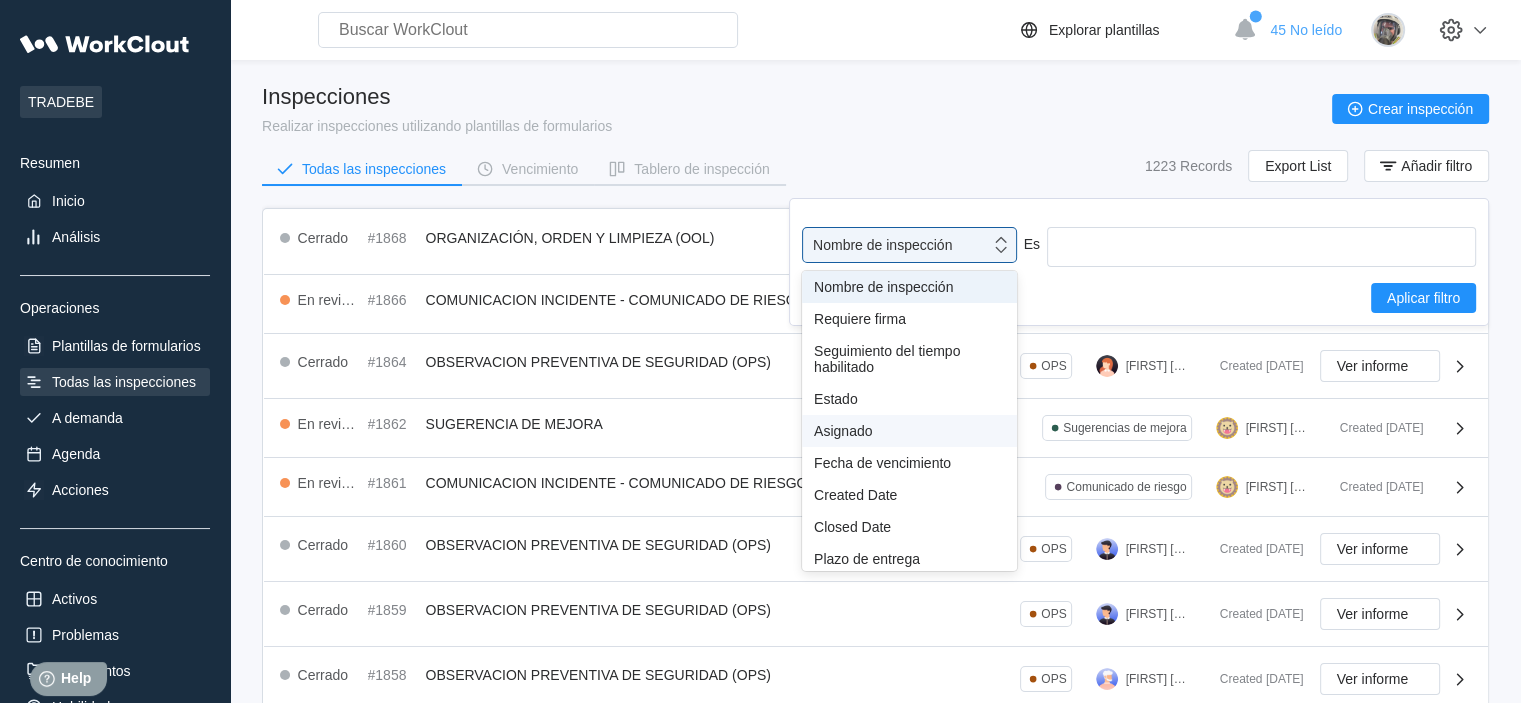 click on "Asignado" at bounding box center (909, 431) 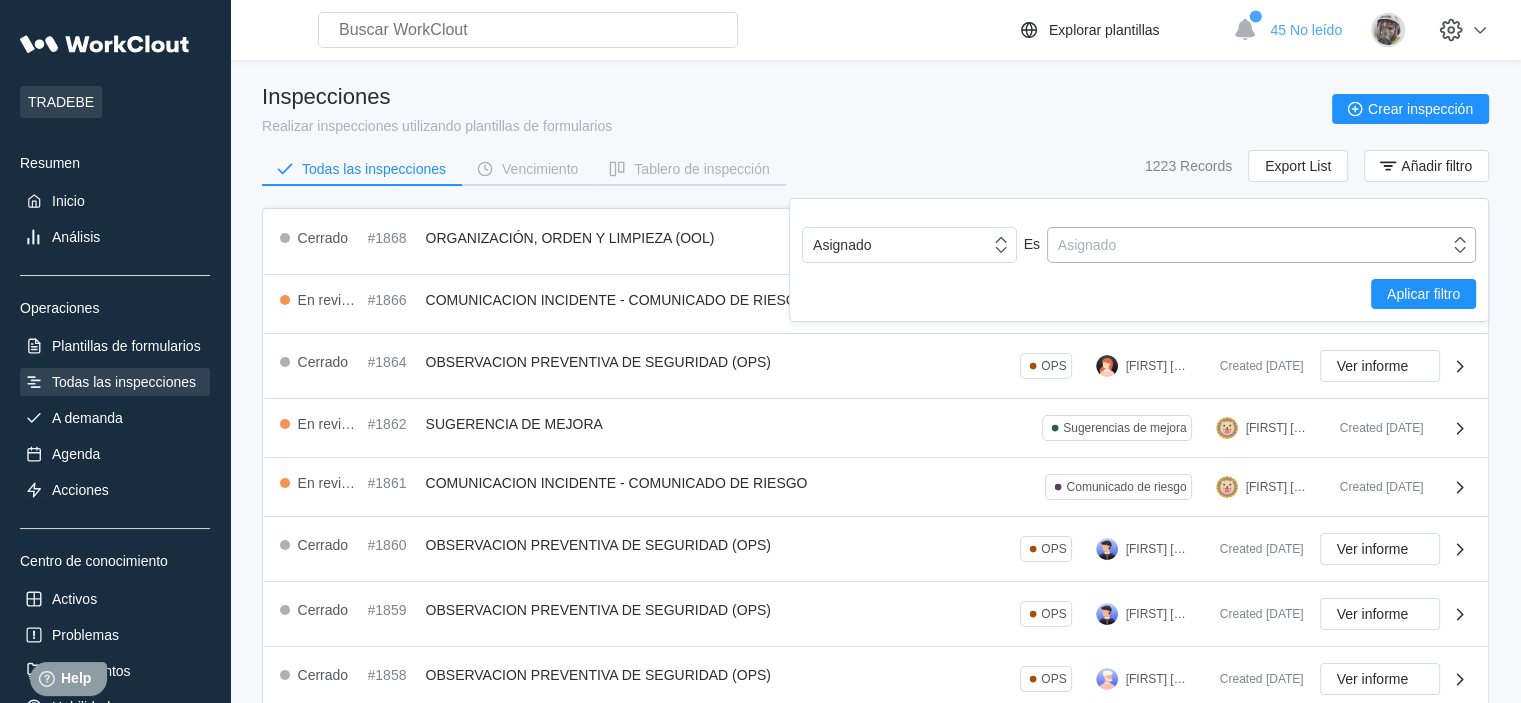 click on "Asignado" at bounding box center (1248, 245) 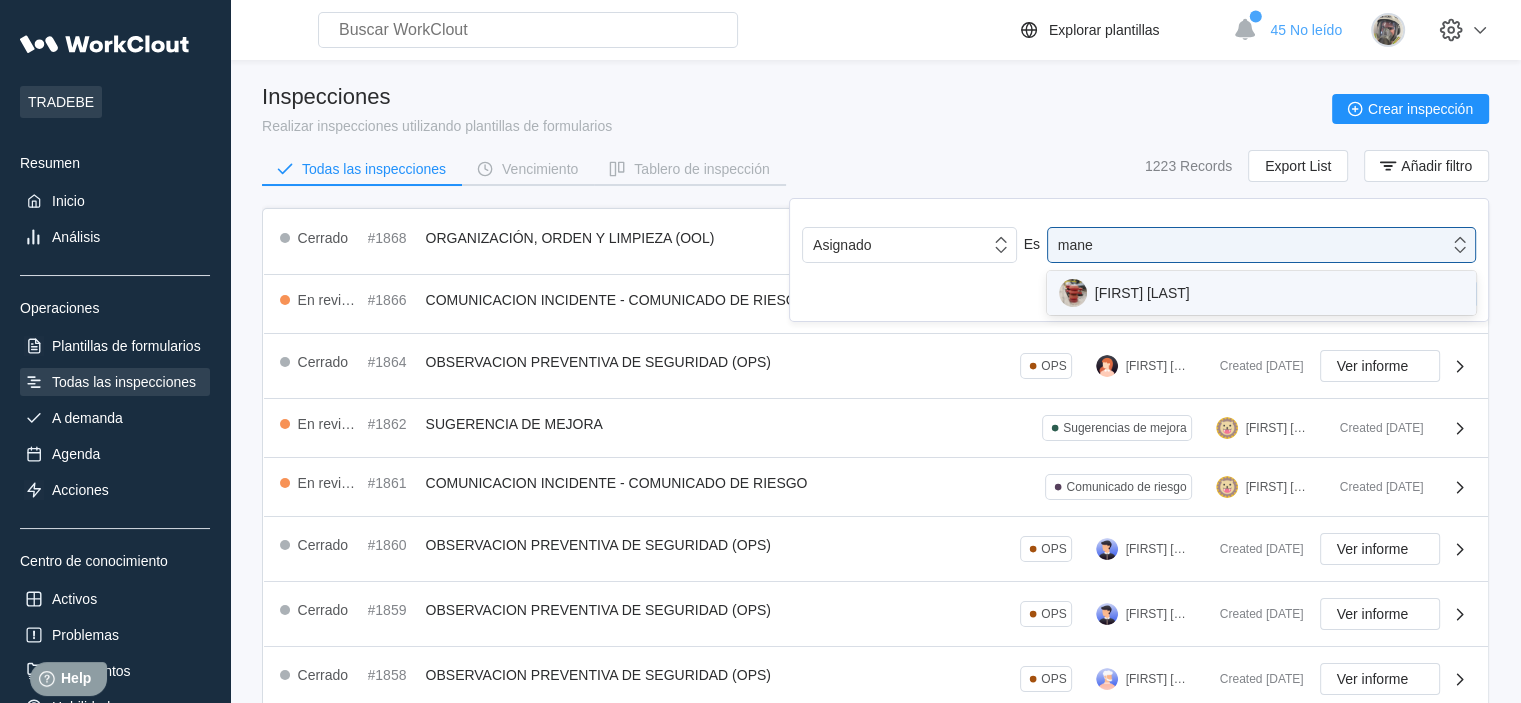 click on "[FIRST] [LAST]" at bounding box center (1261, 293) 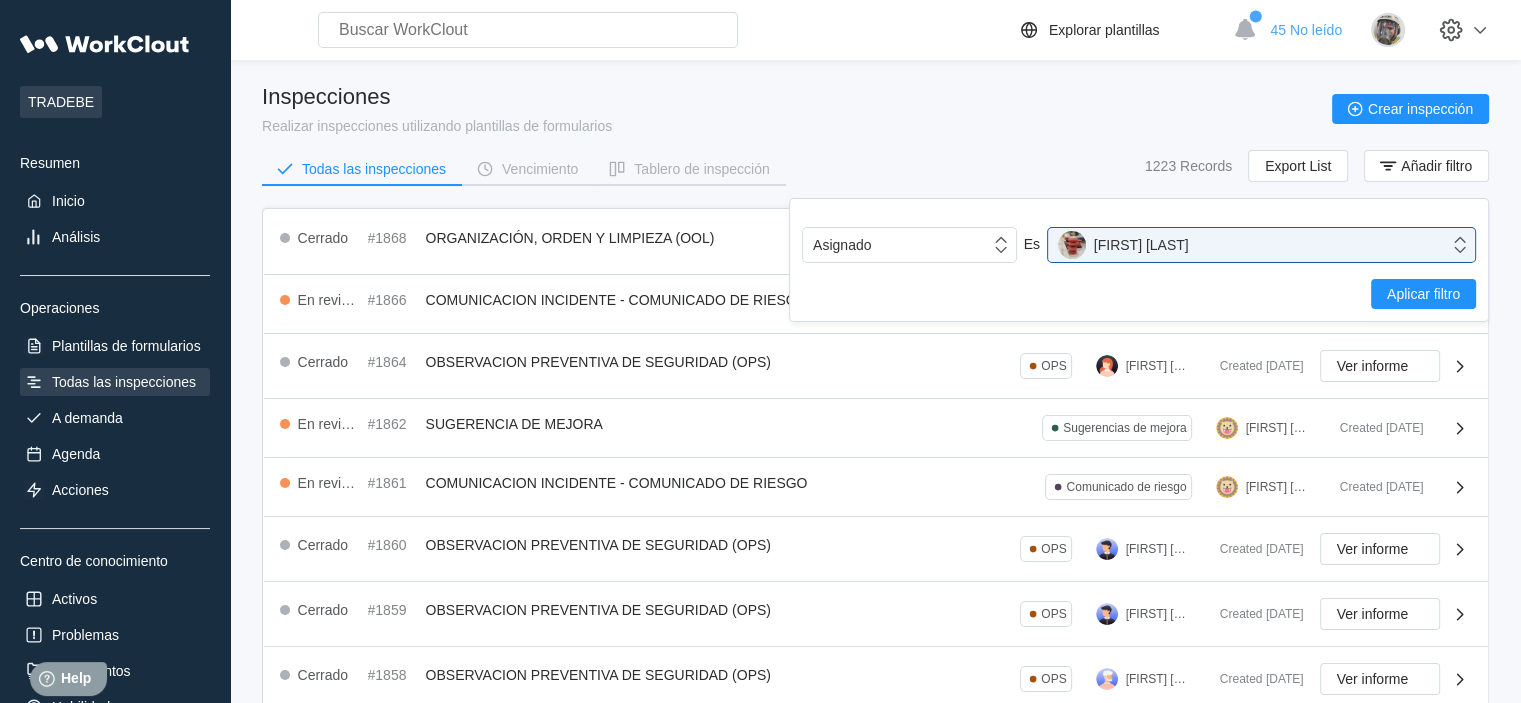 click on "Search for anything... Activos • Empleados • Habilidades • Documentos • Problemas • Inspecciones Explorar plantillas 45 No leído Inspecciones Realizar inspecciones utilizando plantillas de formularios Crear inspección Todas las inspecciones Vencimiento Tablero de inspección 1223 Records Export List Añadir filtro Cerrado #1868 ORGANIZACIÓN, ORDEN Y LIMPIEZA (OOL)  OOL 2 Acciones [FIRST] [LAST] Created [DATE] Ver informe En revisión #1866 COMUNICACION INCIDENTE - COMUNICADO DE RIESGO Comunicado de riesgo [FIRST] [LAST] Created [DATE] Cerrado #1864 OBSERVACION PREVENTIVA DE SEGURIDAD (OPS) OPS [FIRST] [LAST] Created [DATE] Ver informe En revisión #1862 SUGERENCIA DE MEJORA Sugerencias de mejora [FIRST] [LAST] Created [DATE] En revisión #1861 COMUNICACION INCIDENTE - COMUNICADO DE RIESGO Comunicado de riesgo [FIRST] [LAST] Created [DATE] Cerrado #1860 OBSERVACION PREVENTIVA DE SEGURIDAD (OPS) OPS [FIRST] [LAST] Created [DATE] Ver informe Cerrado #1859 OBSERVACION PREVENTIVA DE SEGURIDAD (OPS)" at bounding box center (875, 625) 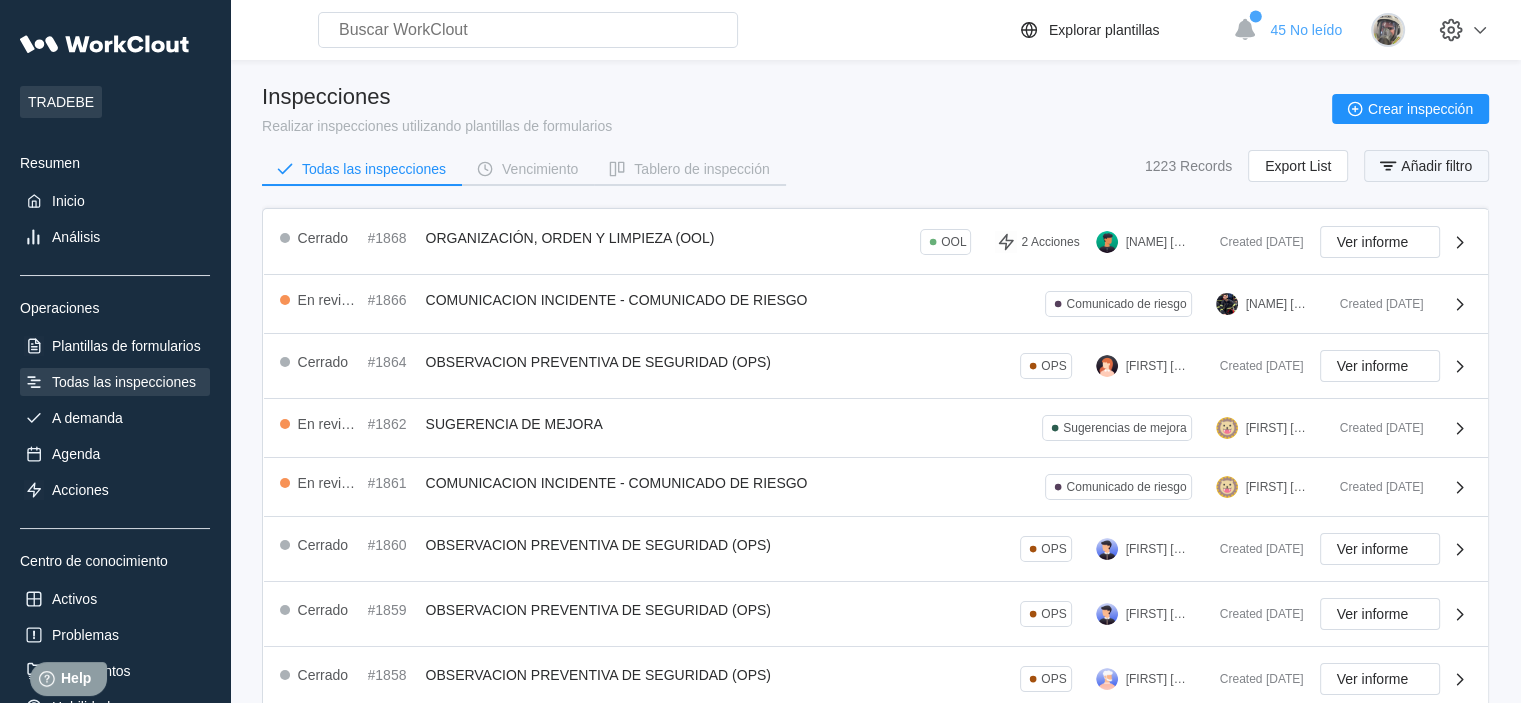 click on "Añadir filtro" at bounding box center [1436, 166] 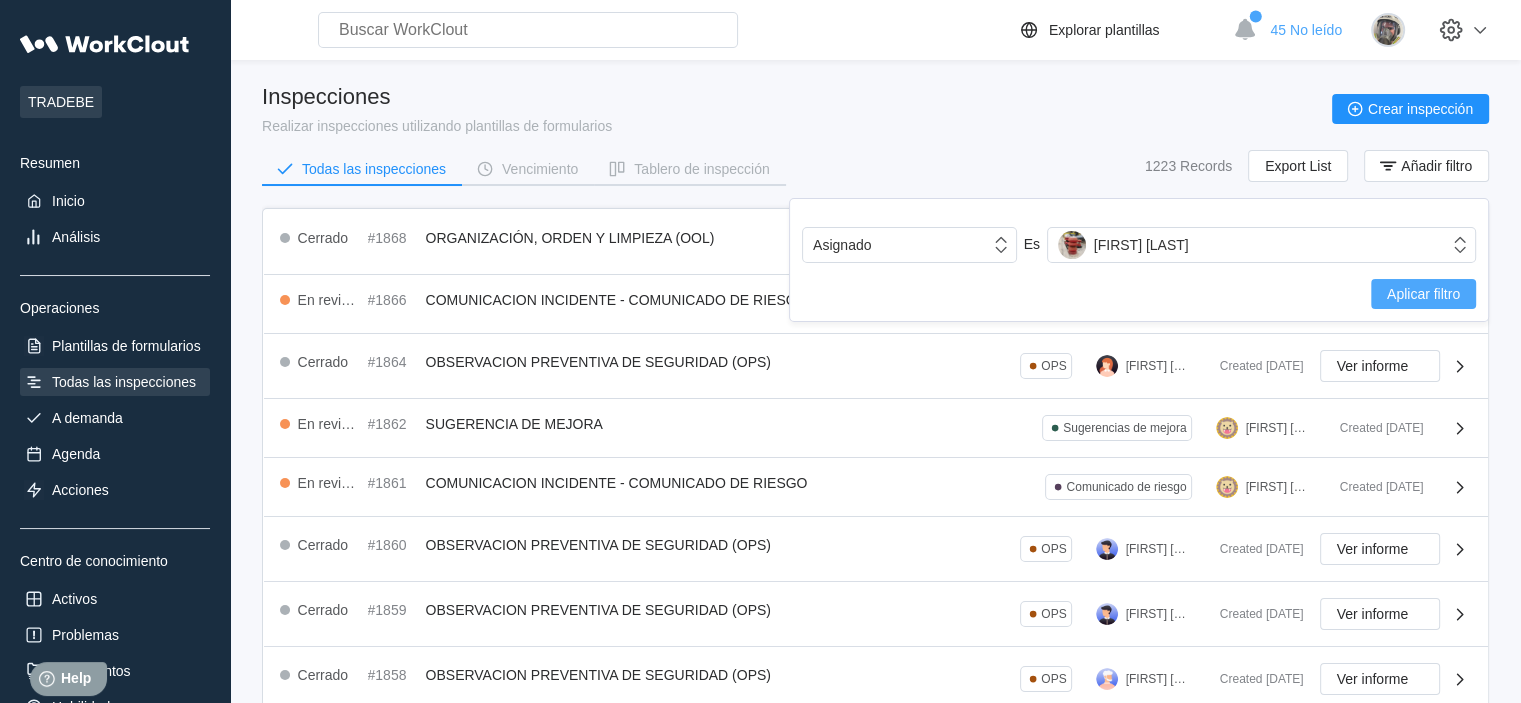 click on "Aplicar filtro" at bounding box center (1423, 294) 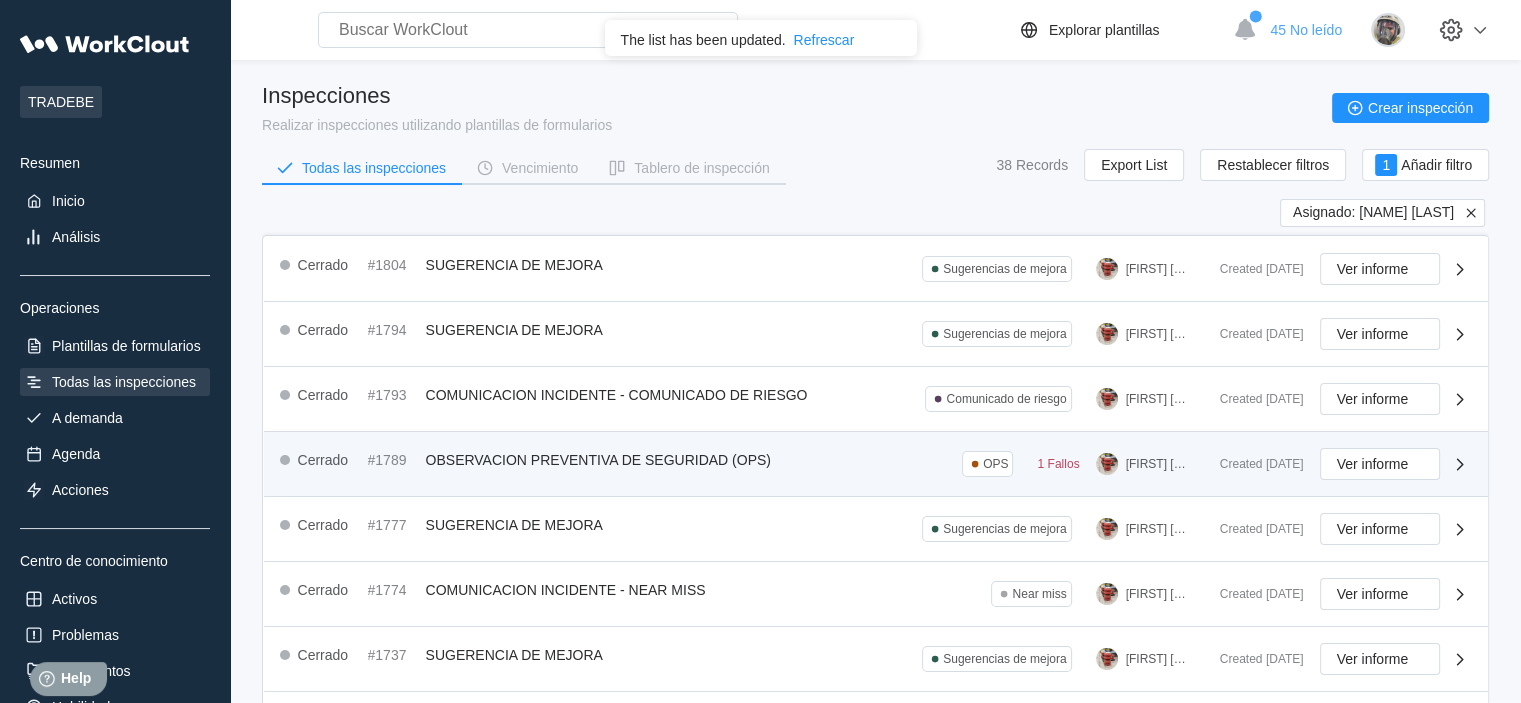 scroll, scrollTop: 0, scrollLeft: 0, axis: both 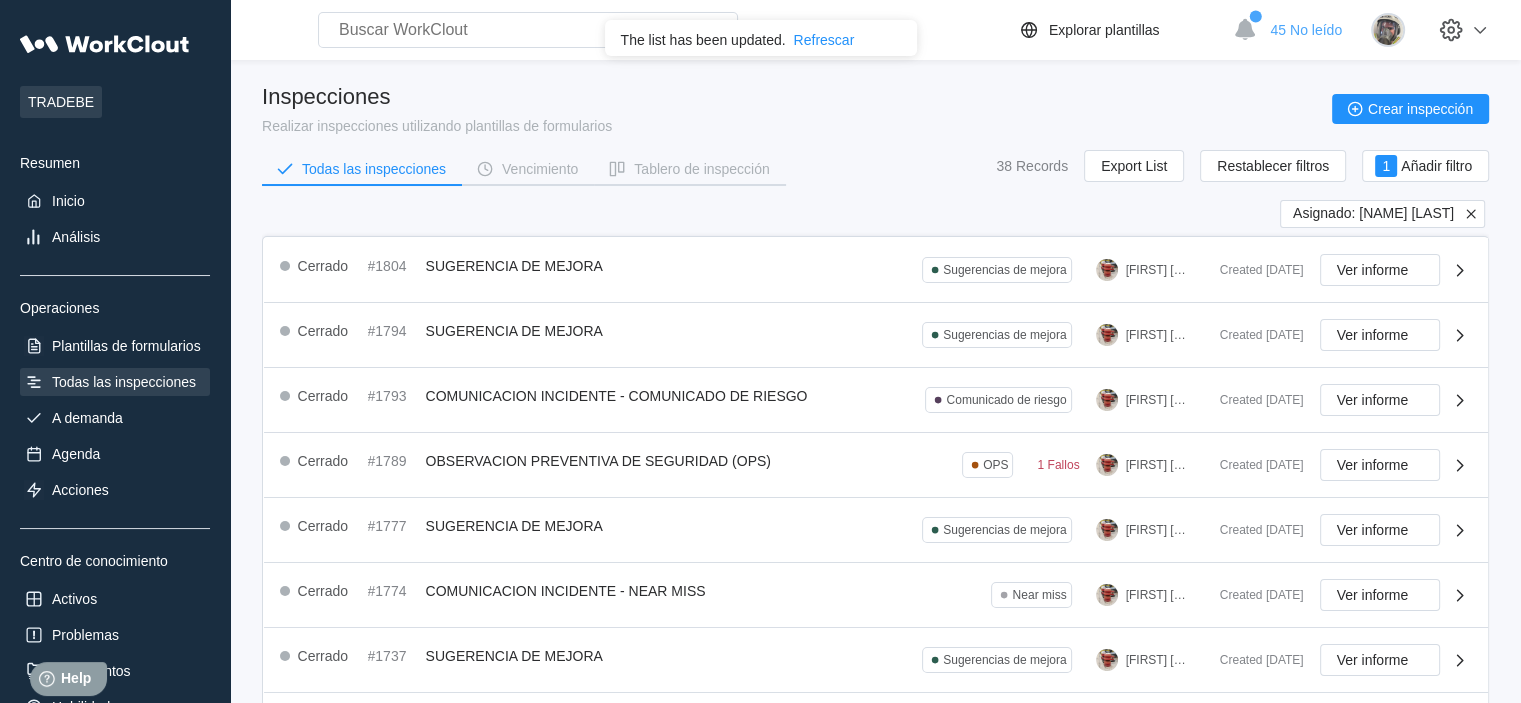 click at bounding box center (1471, 214) 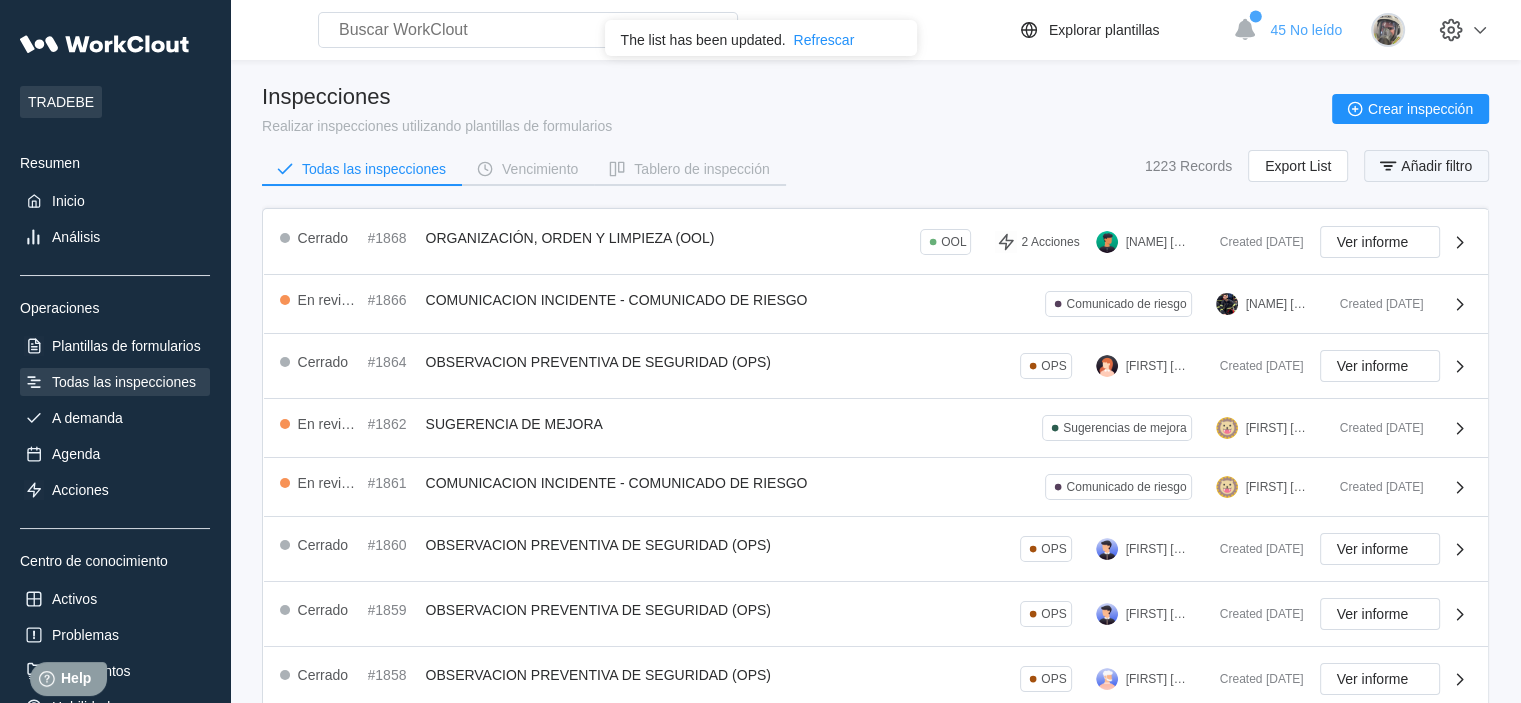 click on "Añadir filtro" at bounding box center (1436, 166) 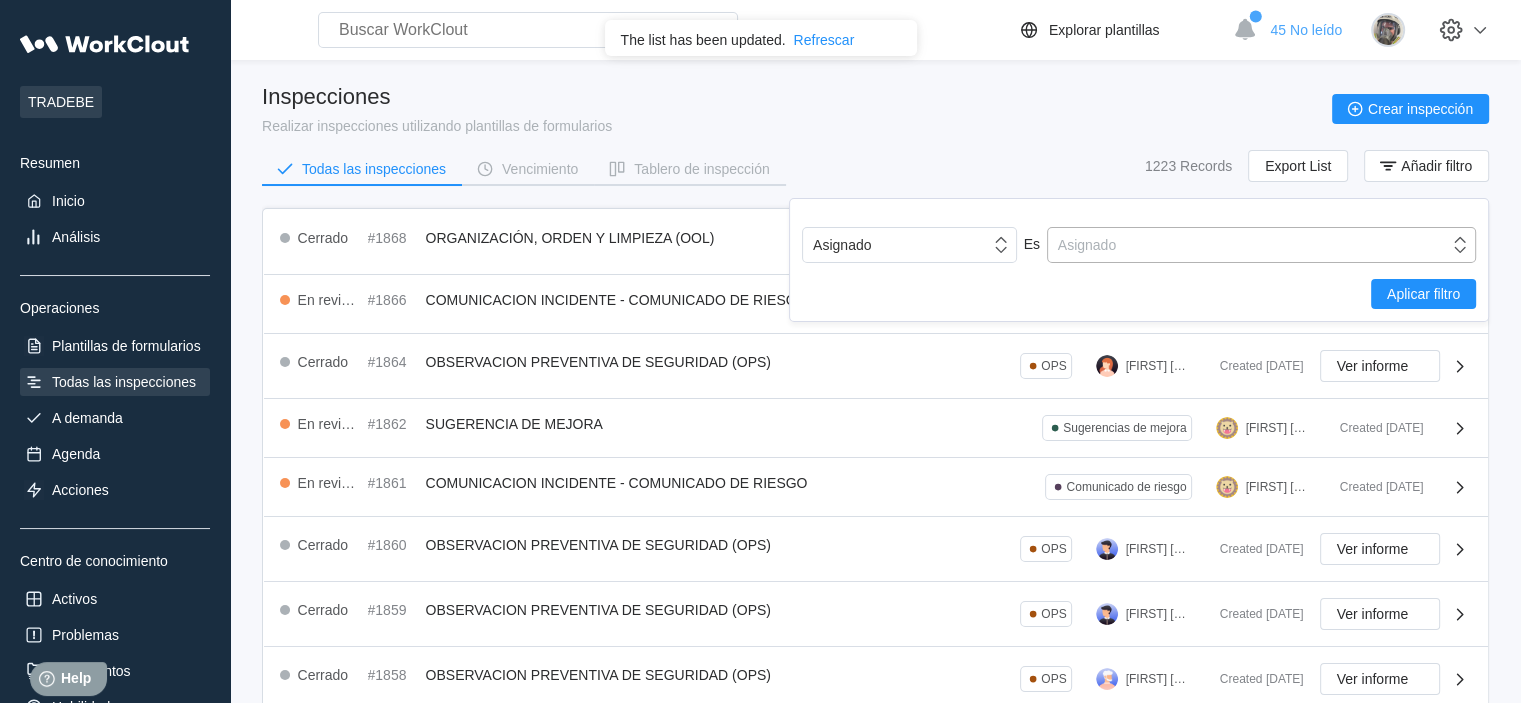 click on "Asignado" at bounding box center (1248, 245) 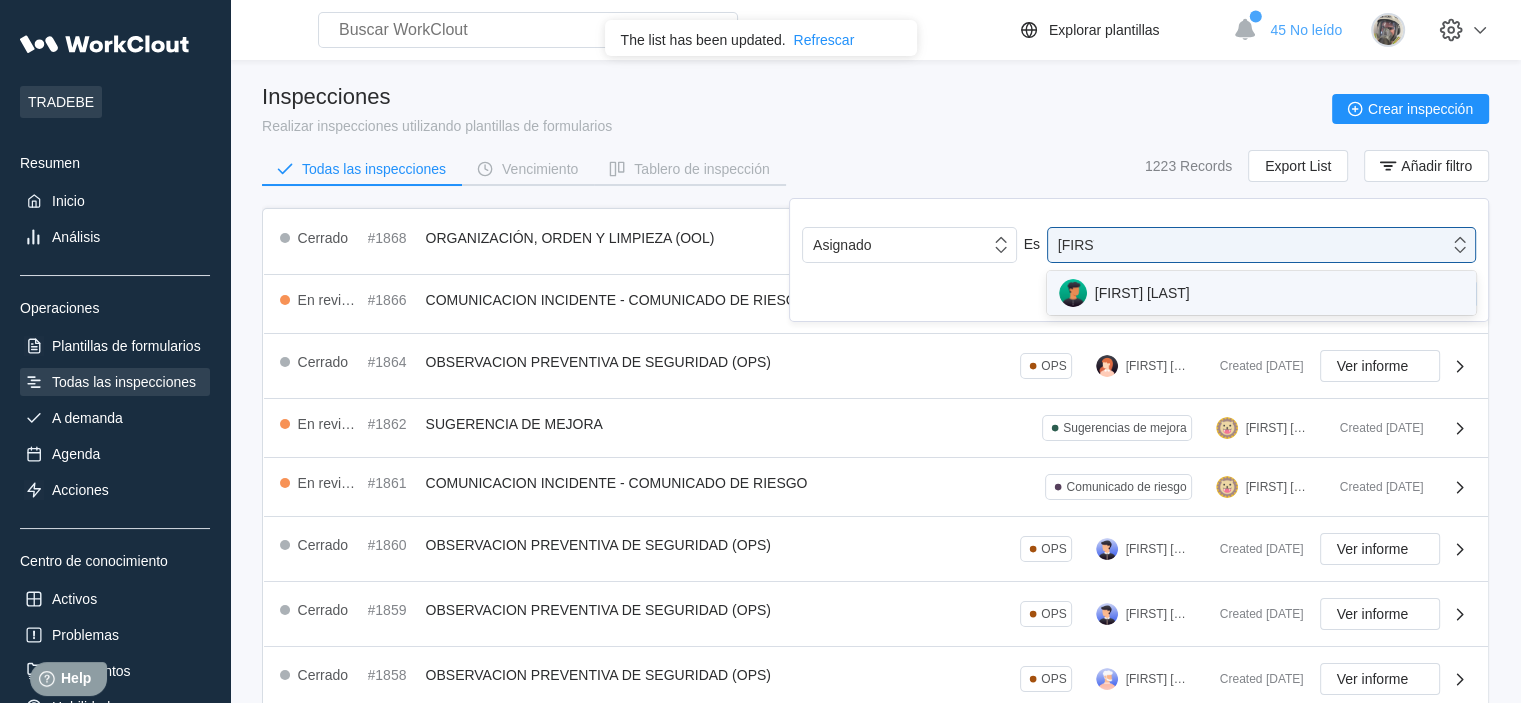 click on "[FIRST] [LAST]" at bounding box center (1261, 293) 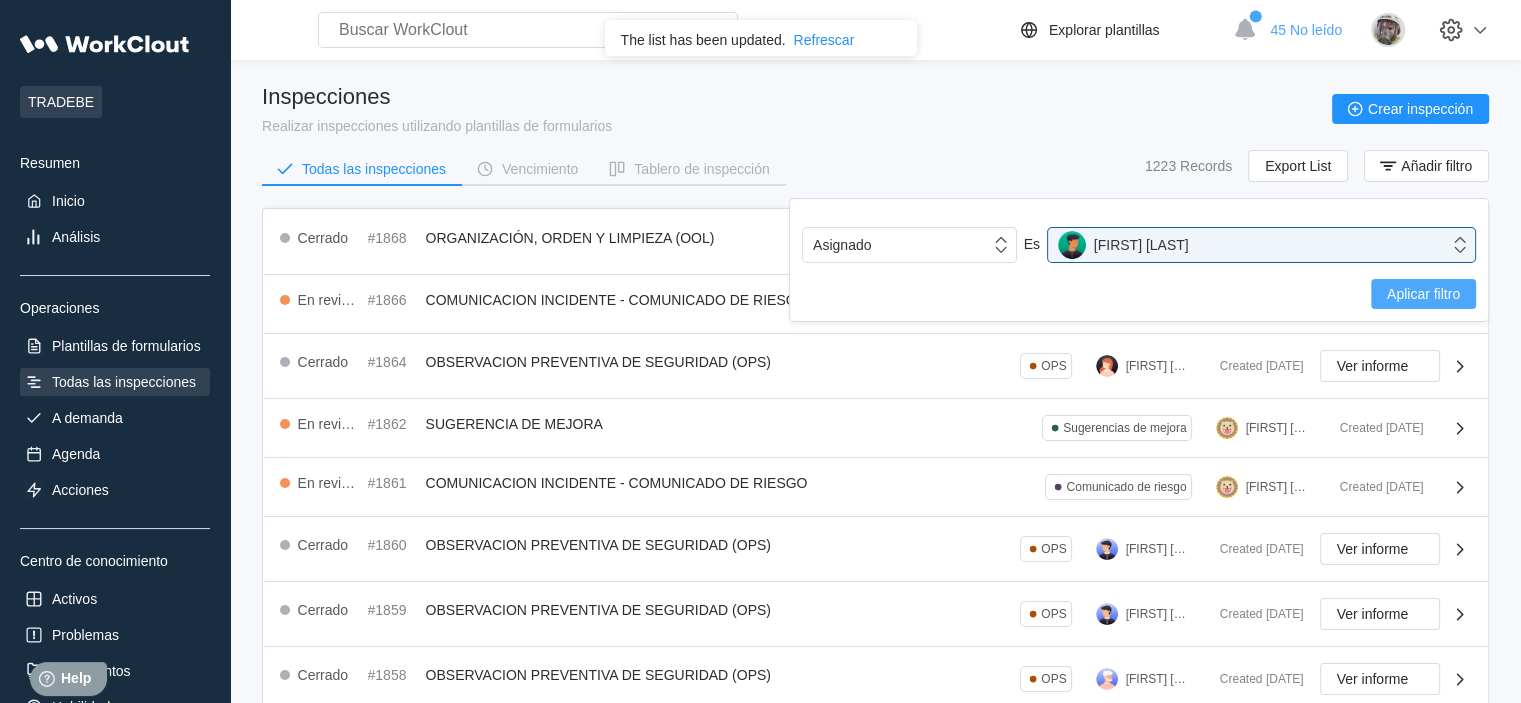 click on "Aplicar filtro" at bounding box center (1423, 294) 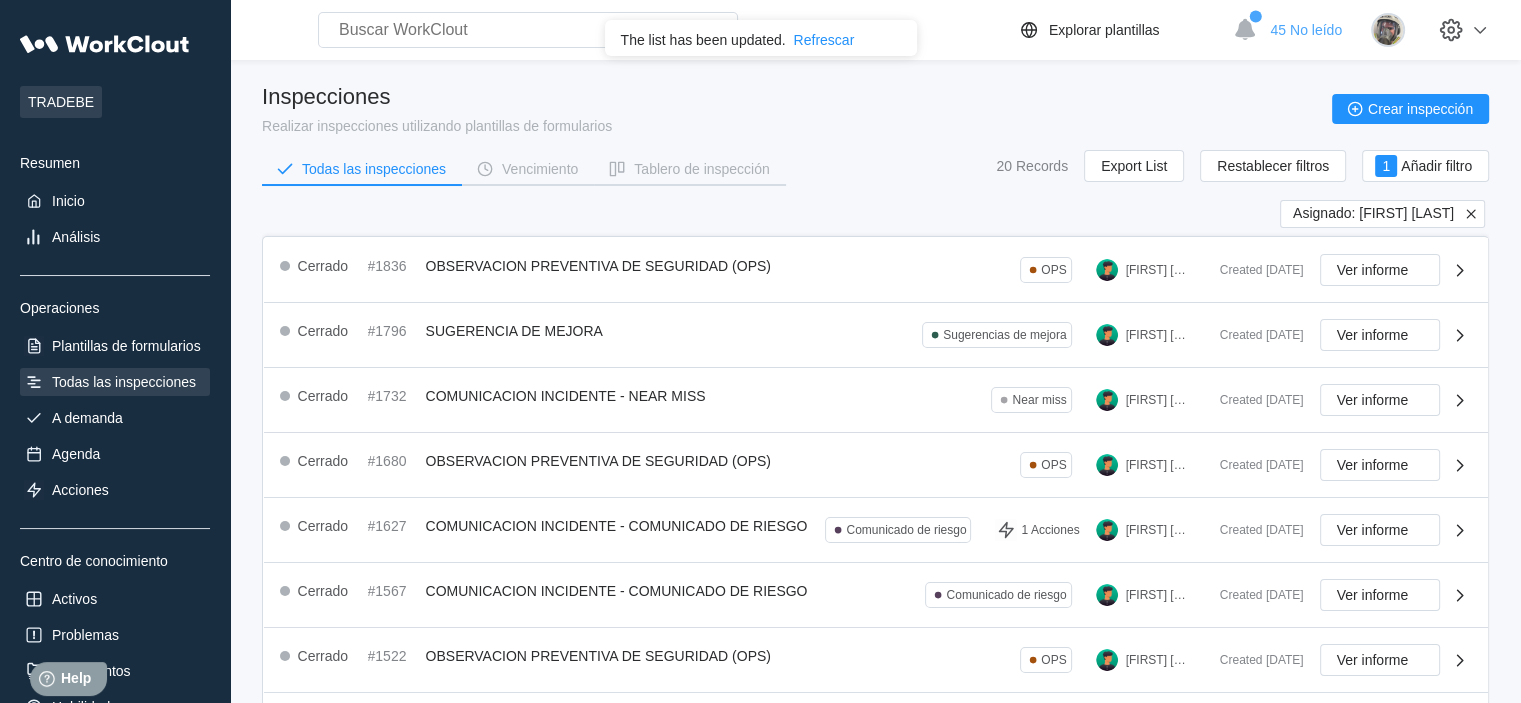 click at bounding box center (1471, 214) 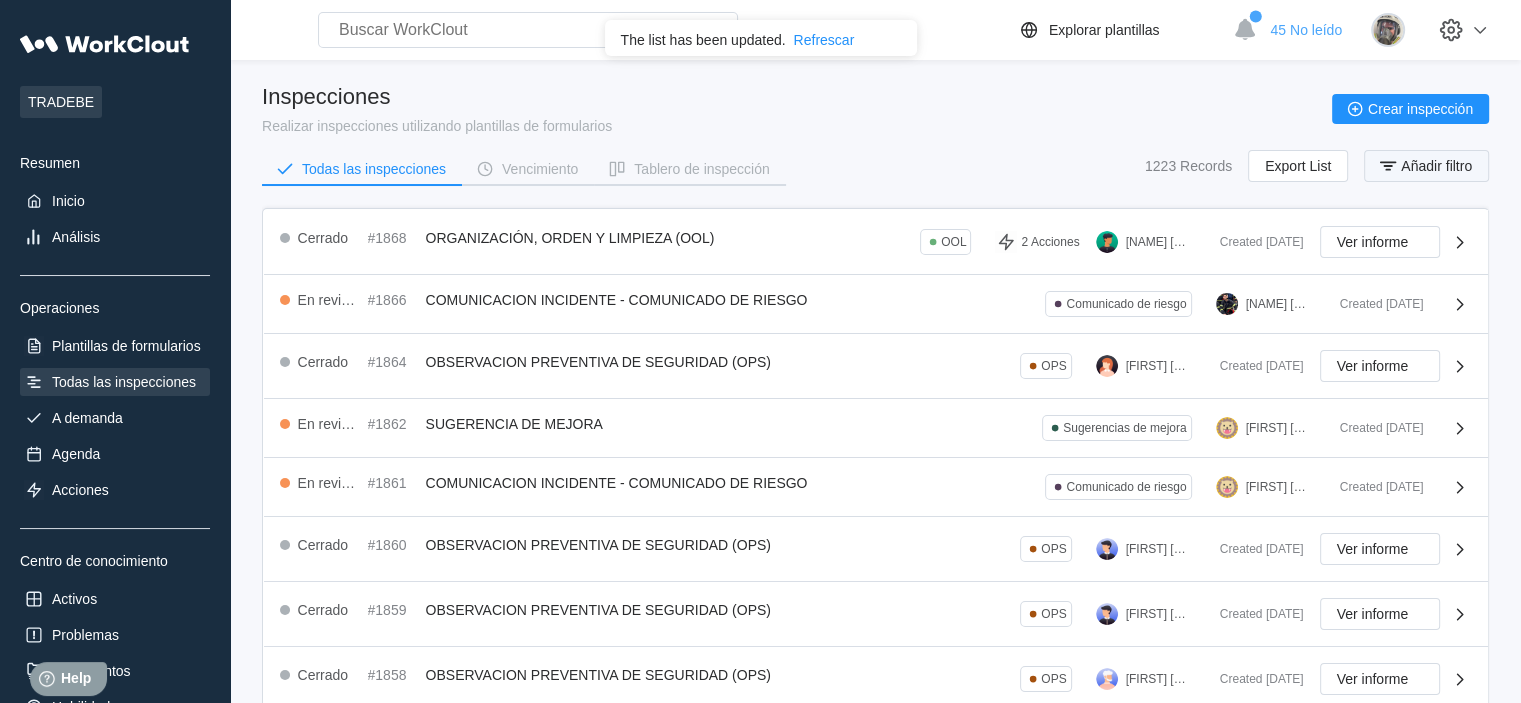 click on "Añadir filtro" at bounding box center (1436, 166) 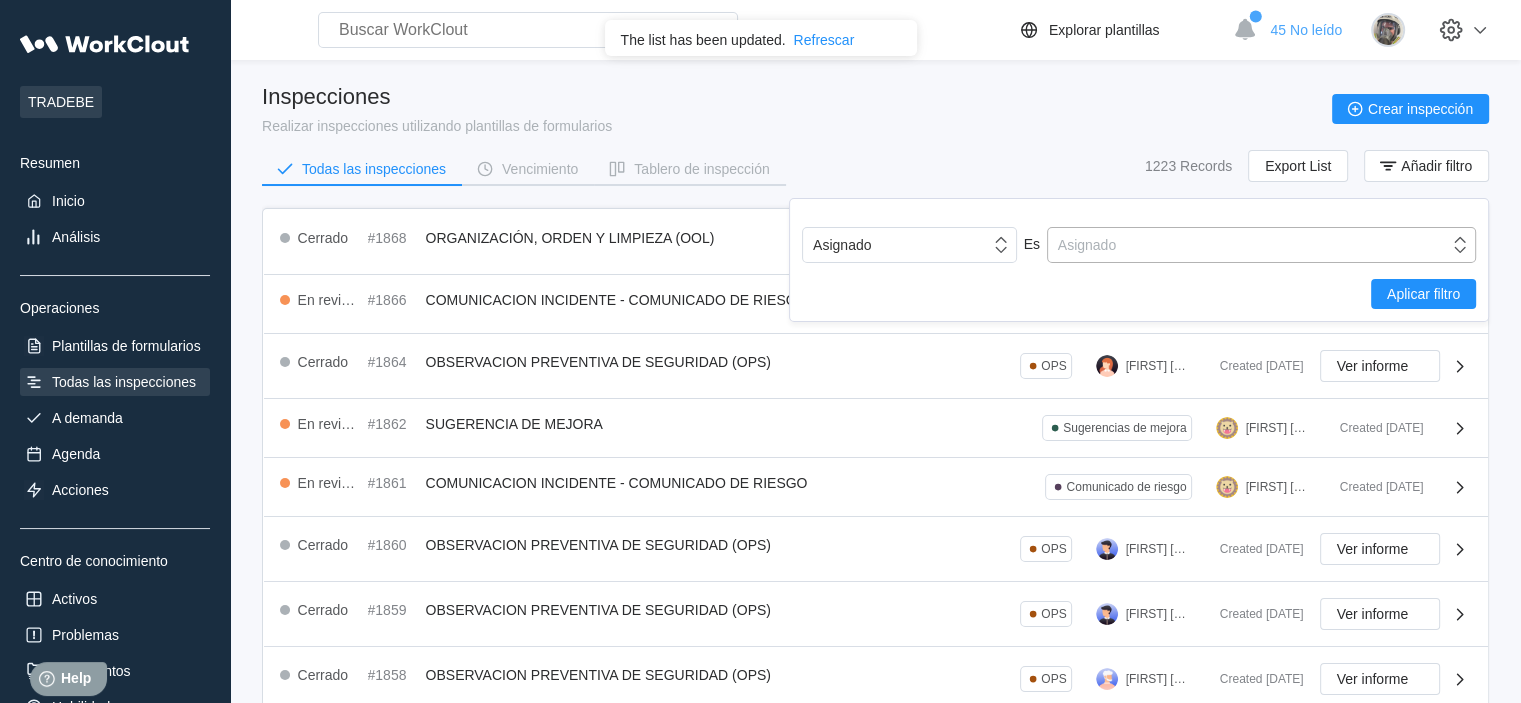 click on "Asignado" at bounding box center (1248, 245) 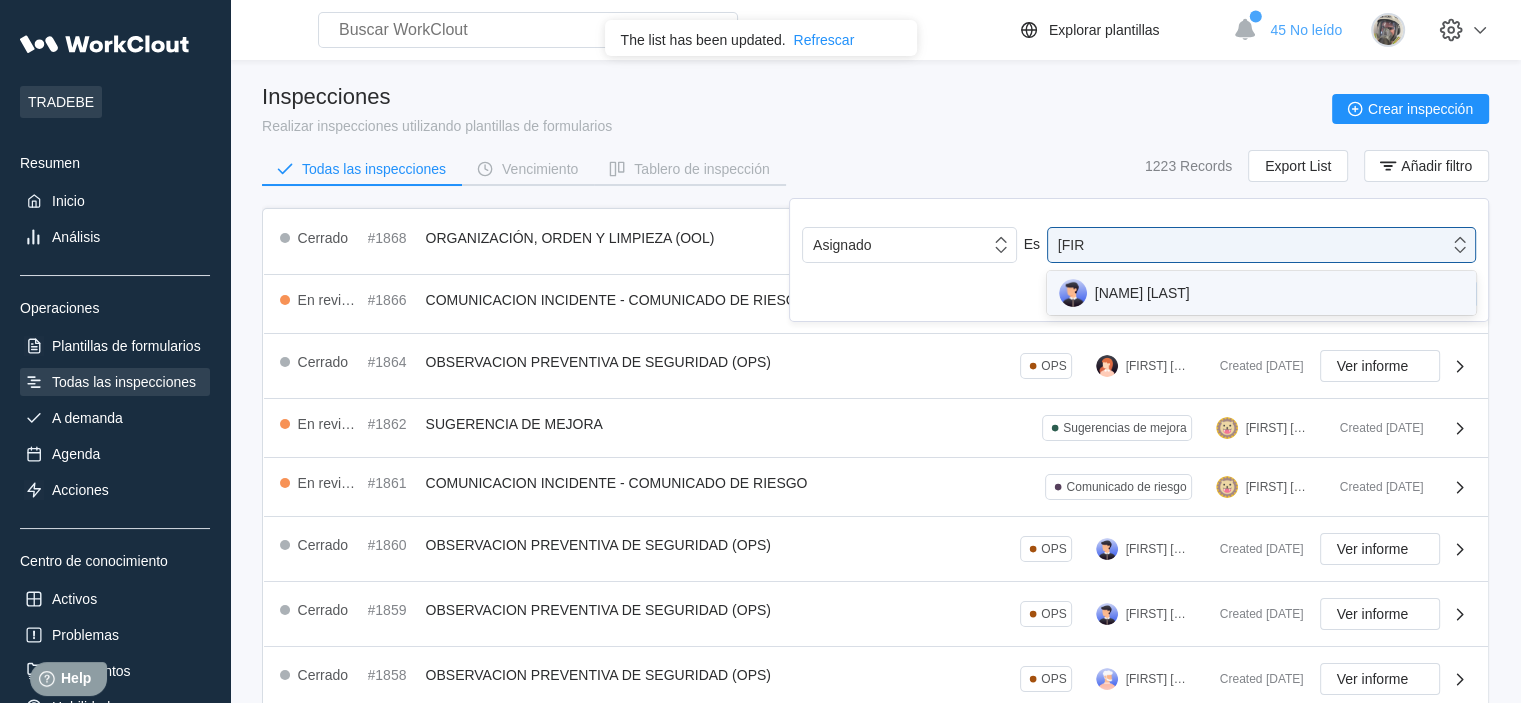 click on "[NAME] [LAST]" at bounding box center (1261, 293) 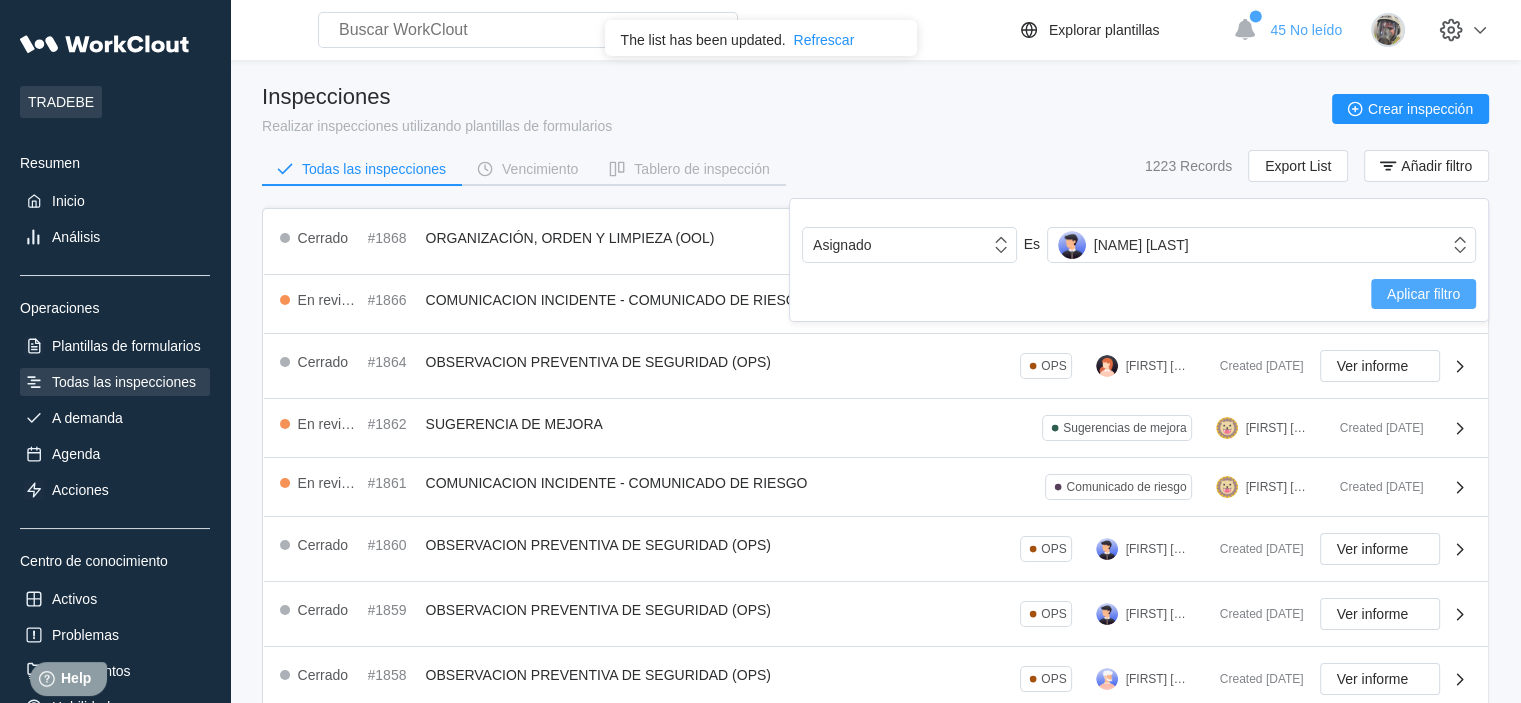 click on "Aplicar filtro" at bounding box center [1423, 294] 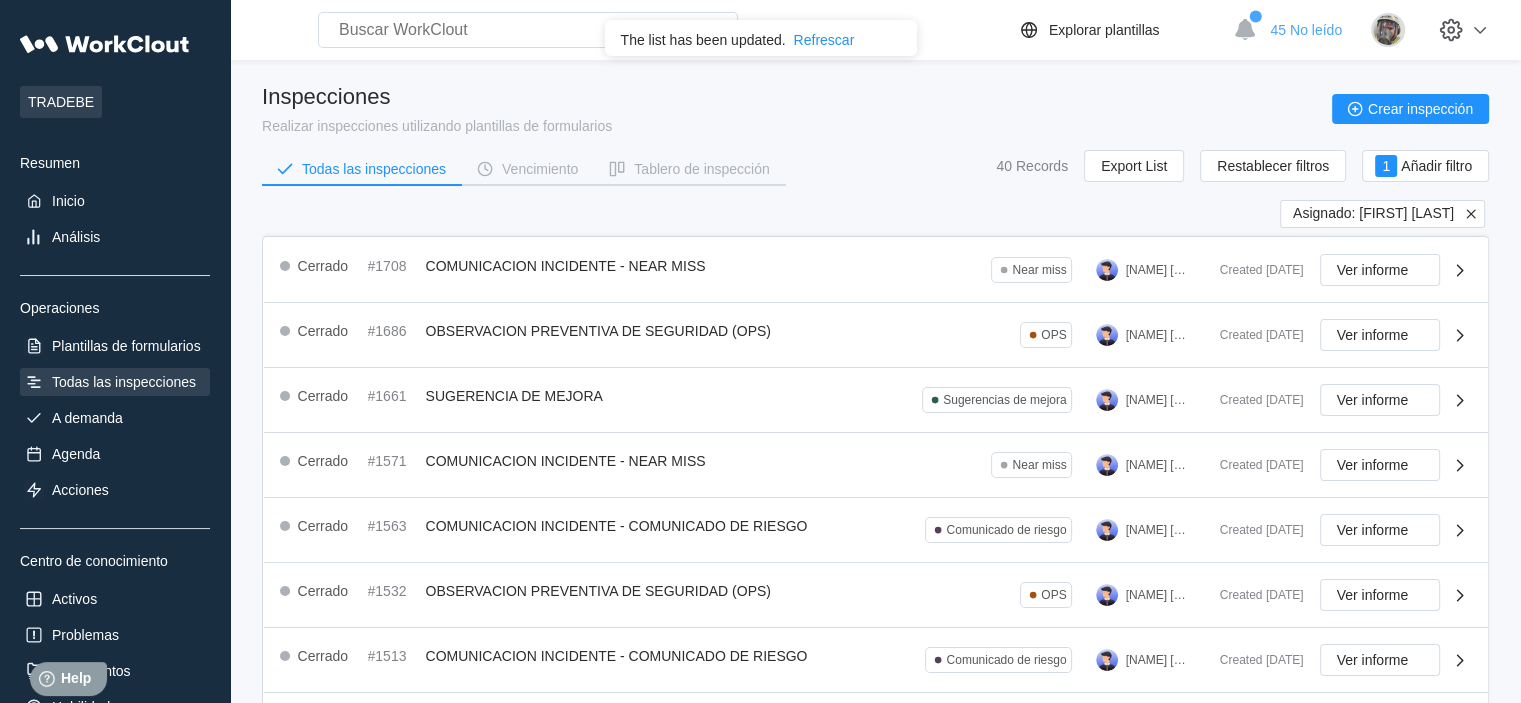 click at bounding box center [1471, 214] 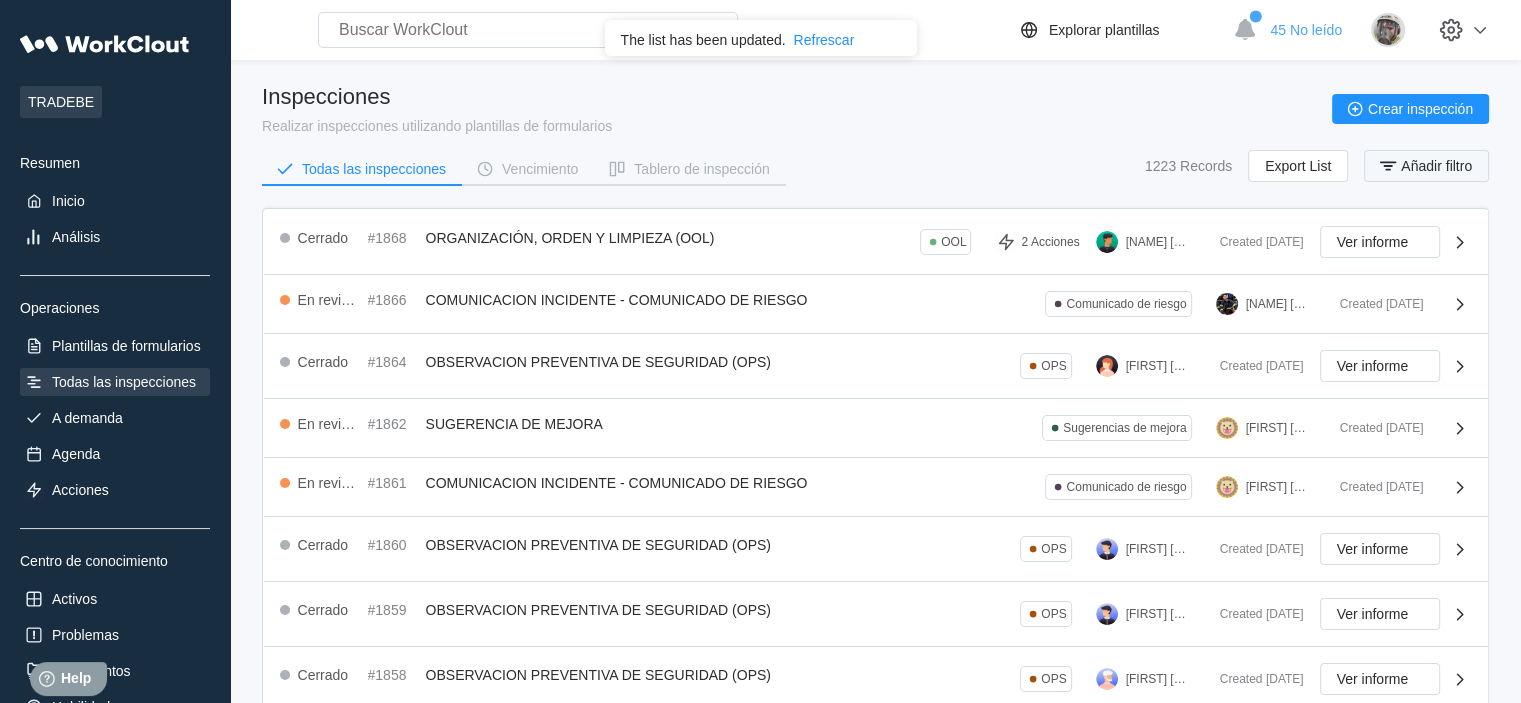 click on "Añadir filtro" at bounding box center [1436, 166] 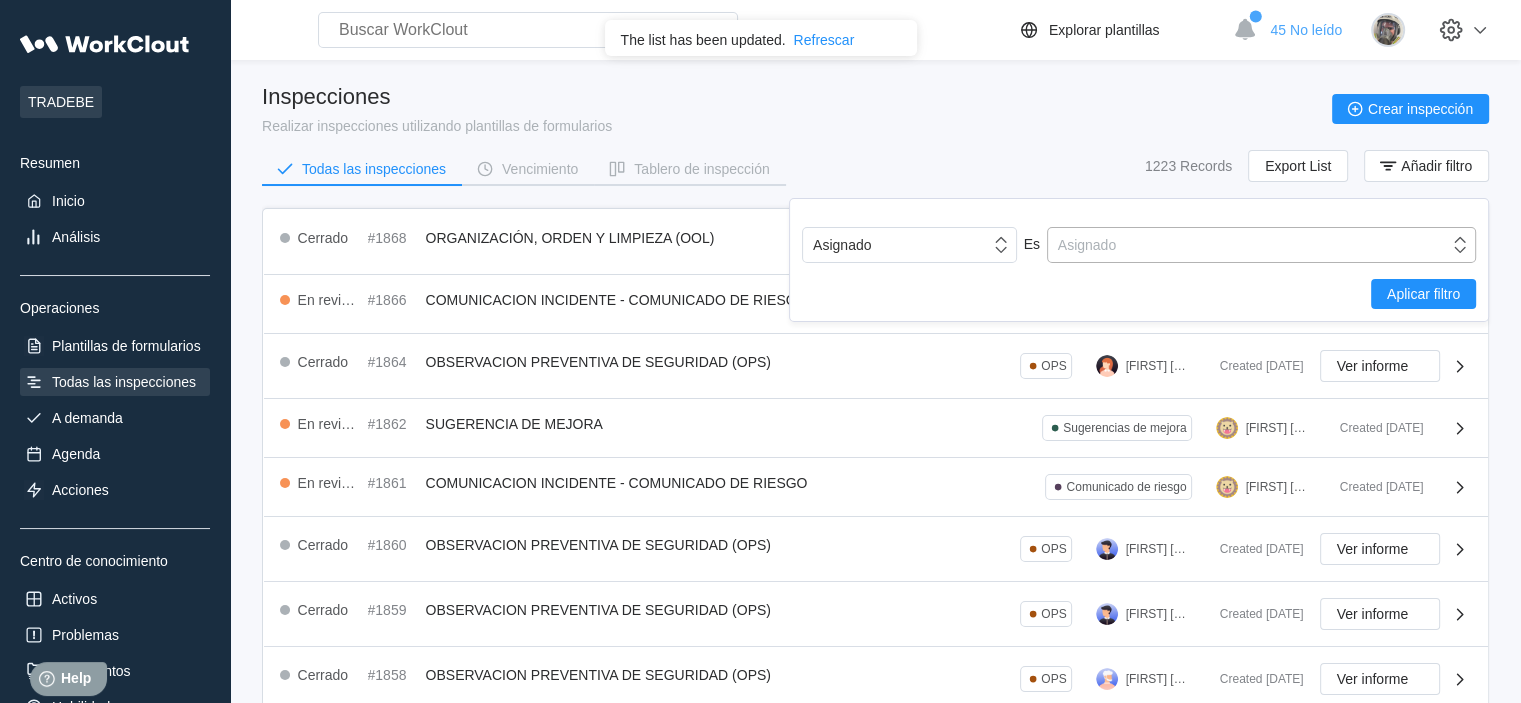click on "Asignado" at bounding box center [1248, 245] 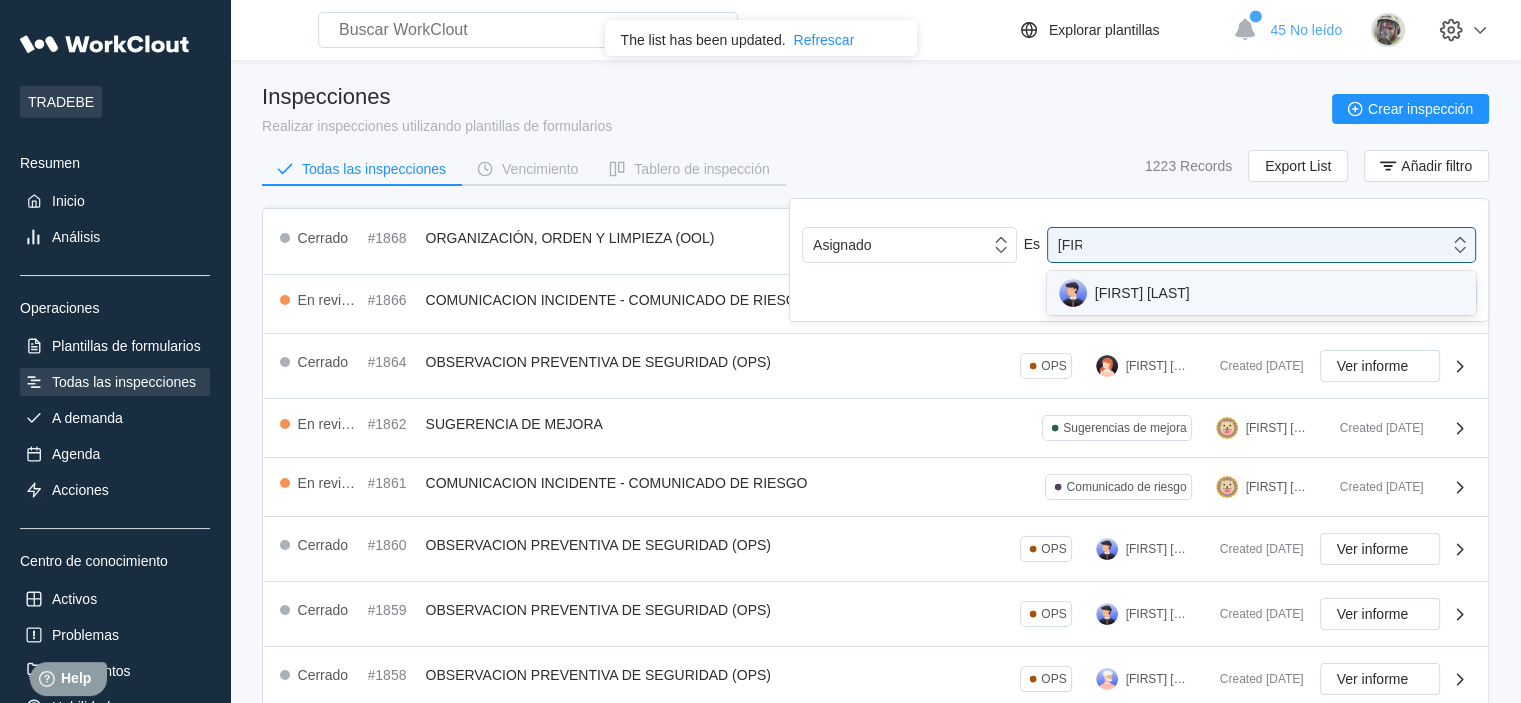 click on "[FIRST] [LAST]" at bounding box center [1261, 293] 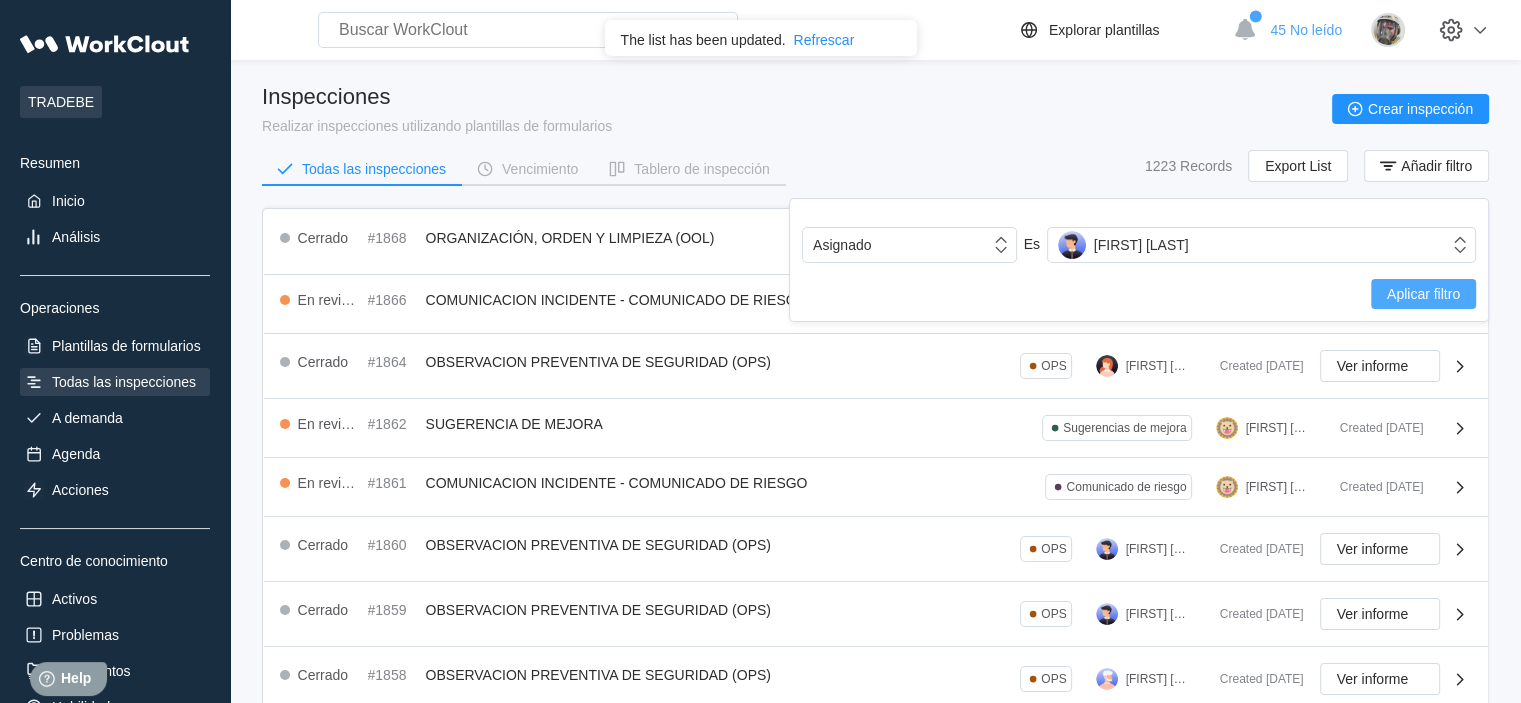 click on "Aplicar filtro" at bounding box center [1423, 294] 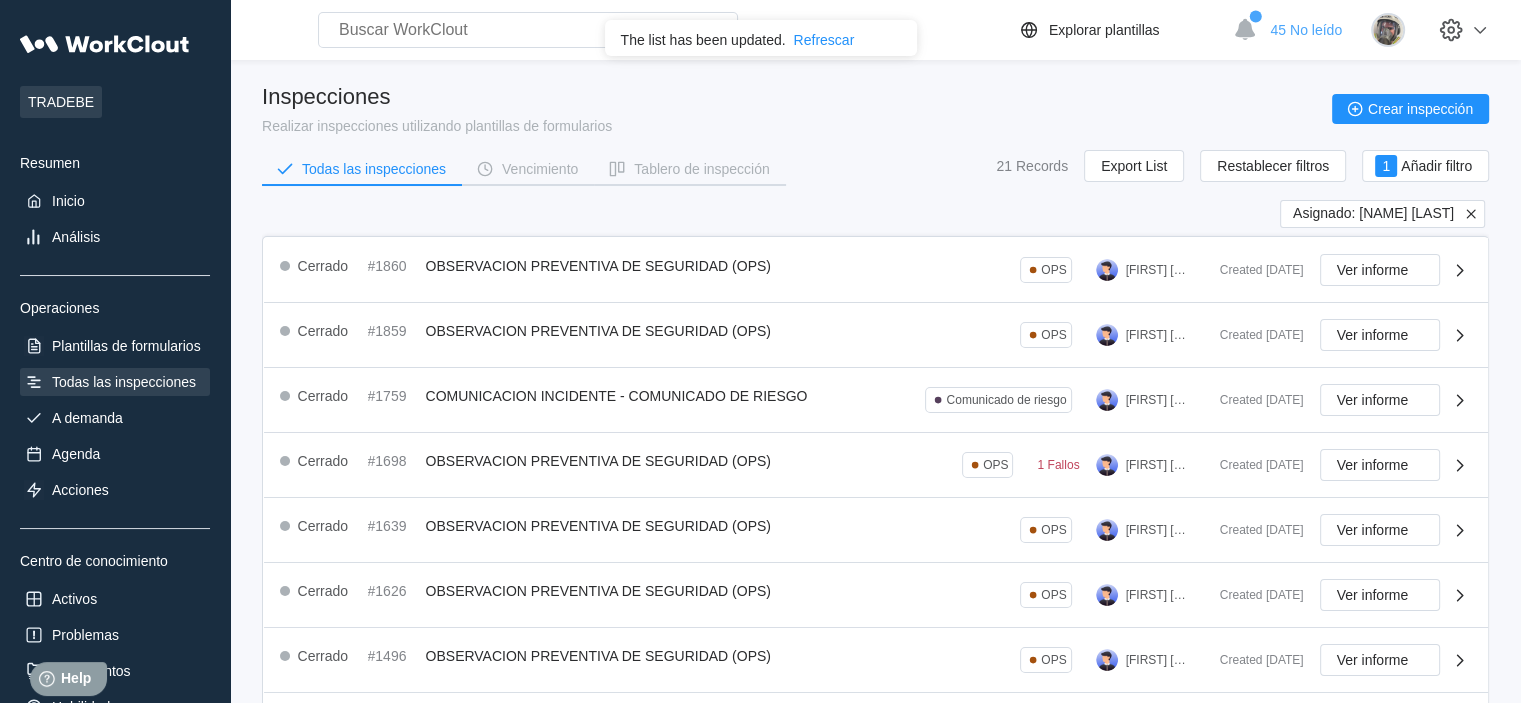 click at bounding box center (1471, 214) 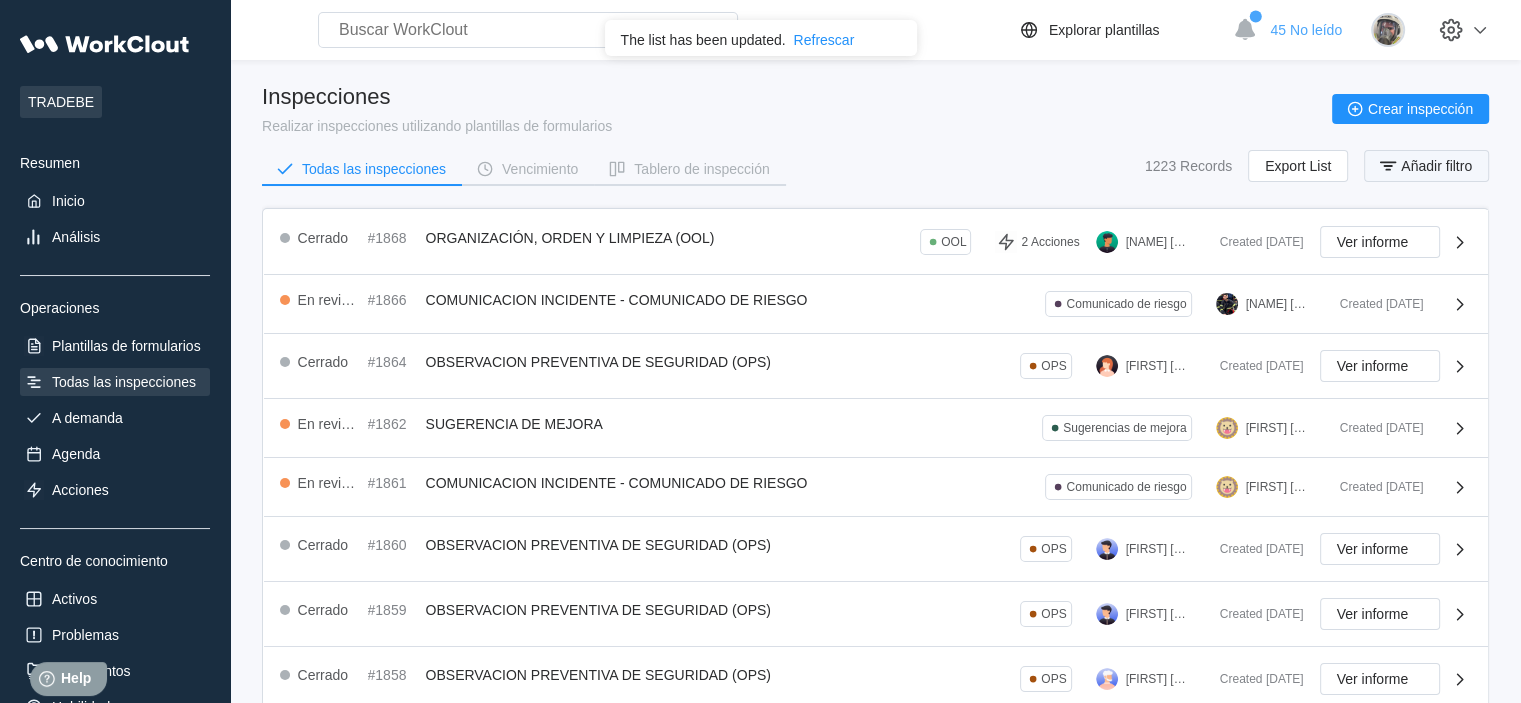 click on "Añadir filtro" at bounding box center [1436, 166] 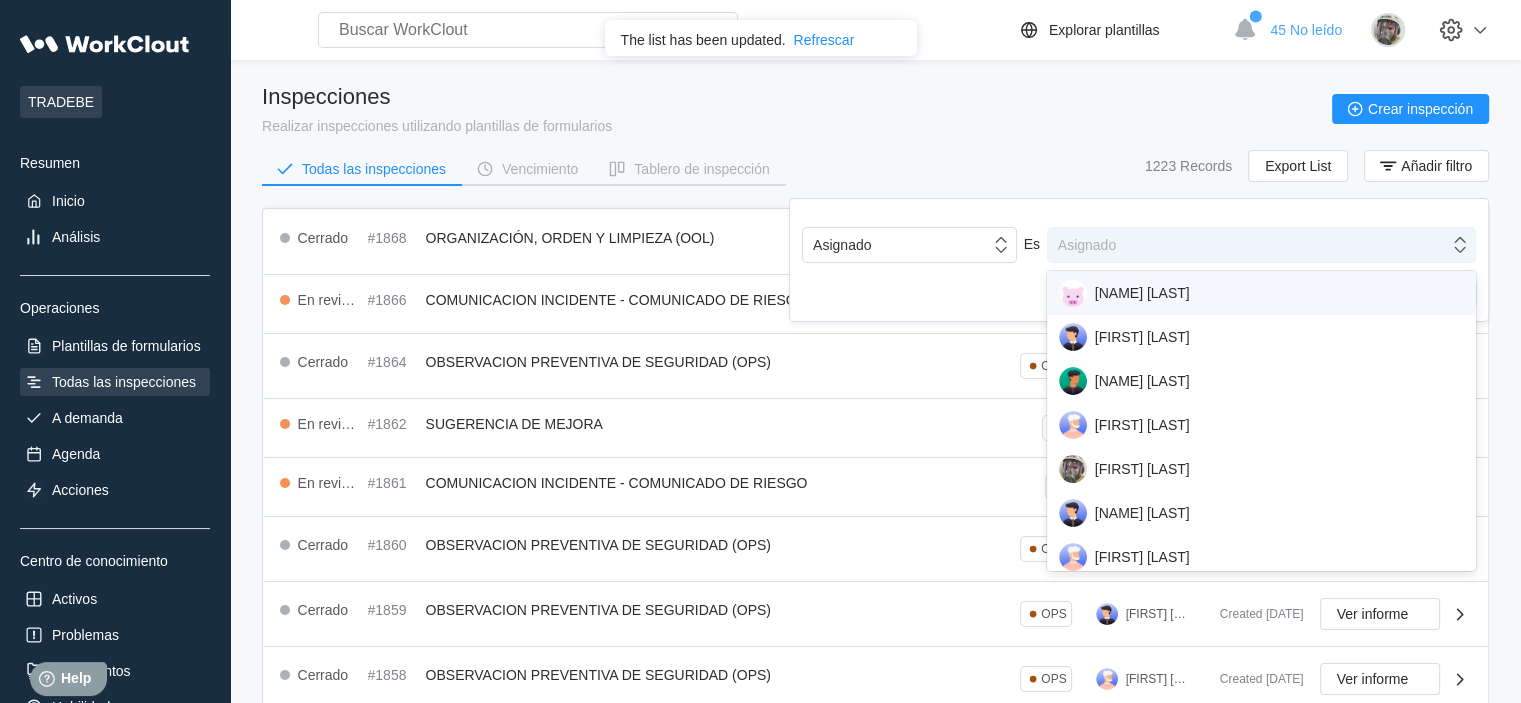 click on "Asignado" at bounding box center (1248, 245) 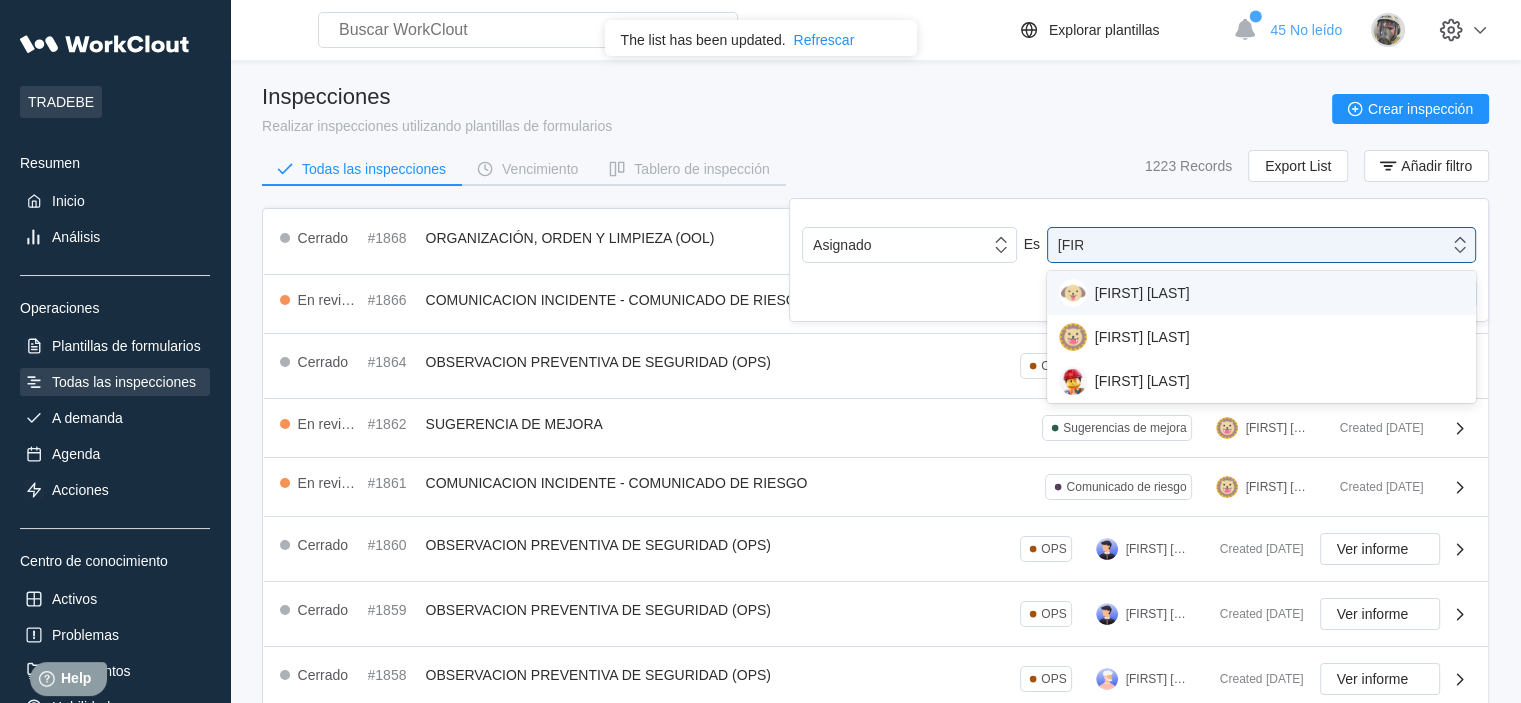 click on "[FIRST] [LAST]" at bounding box center (1261, 293) 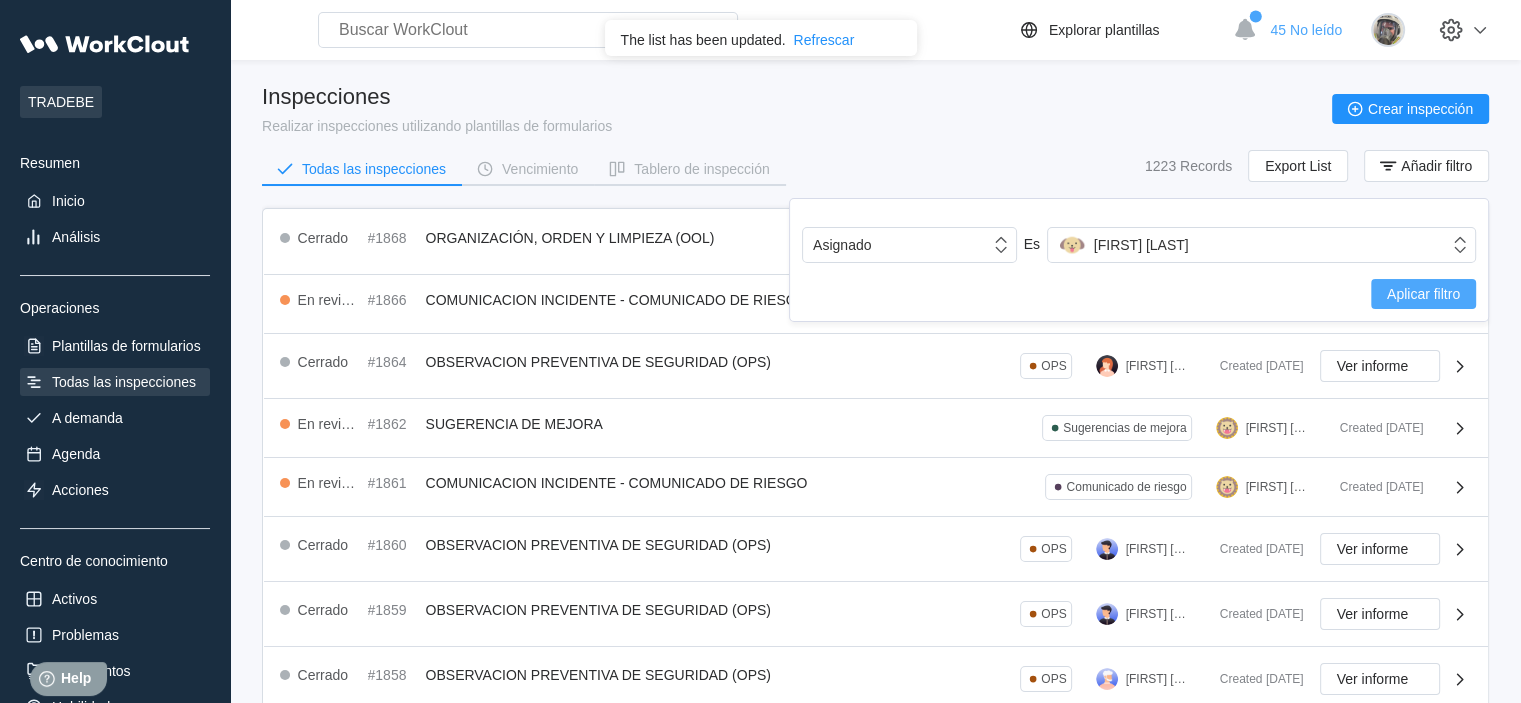 click on "Aplicar filtro" at bounding box center [1423, 294] 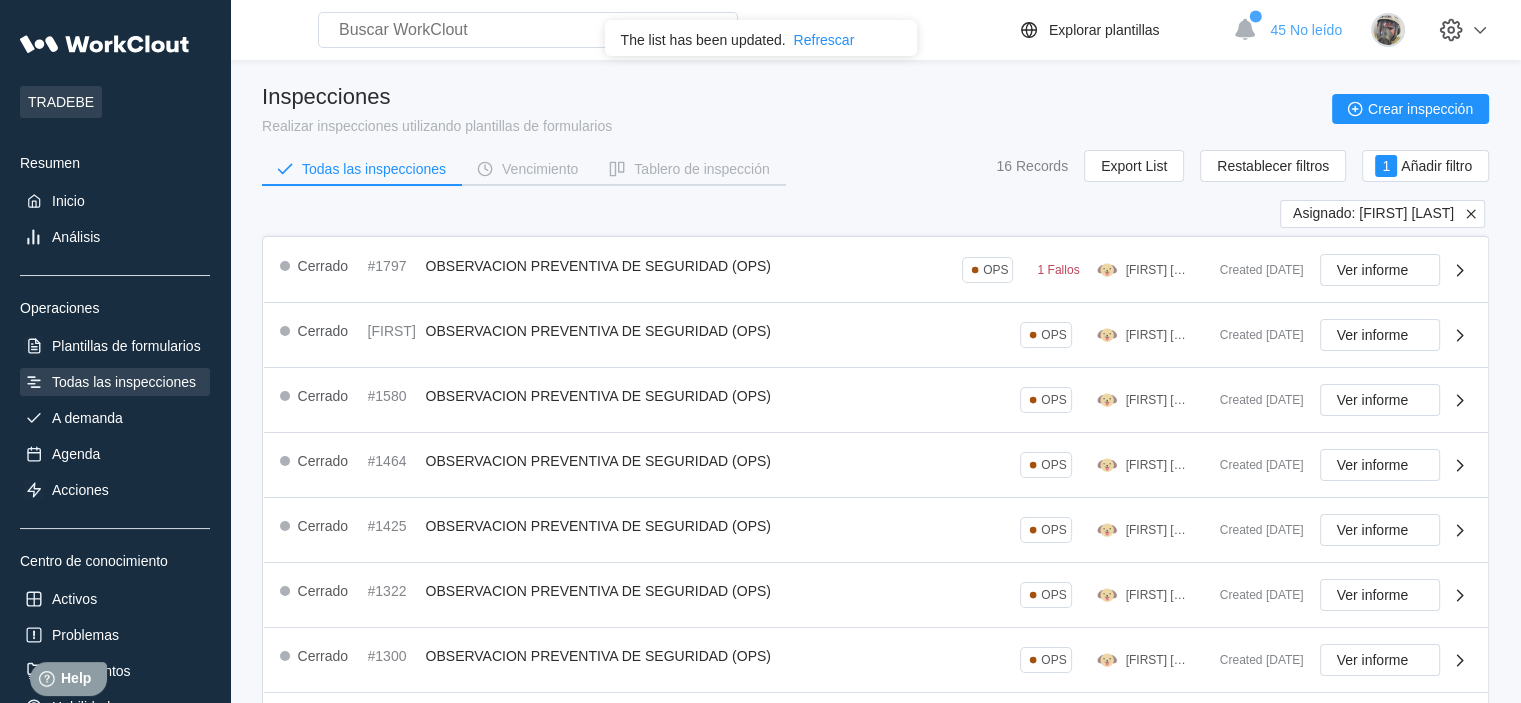 click at bounding box center (1471, 214) 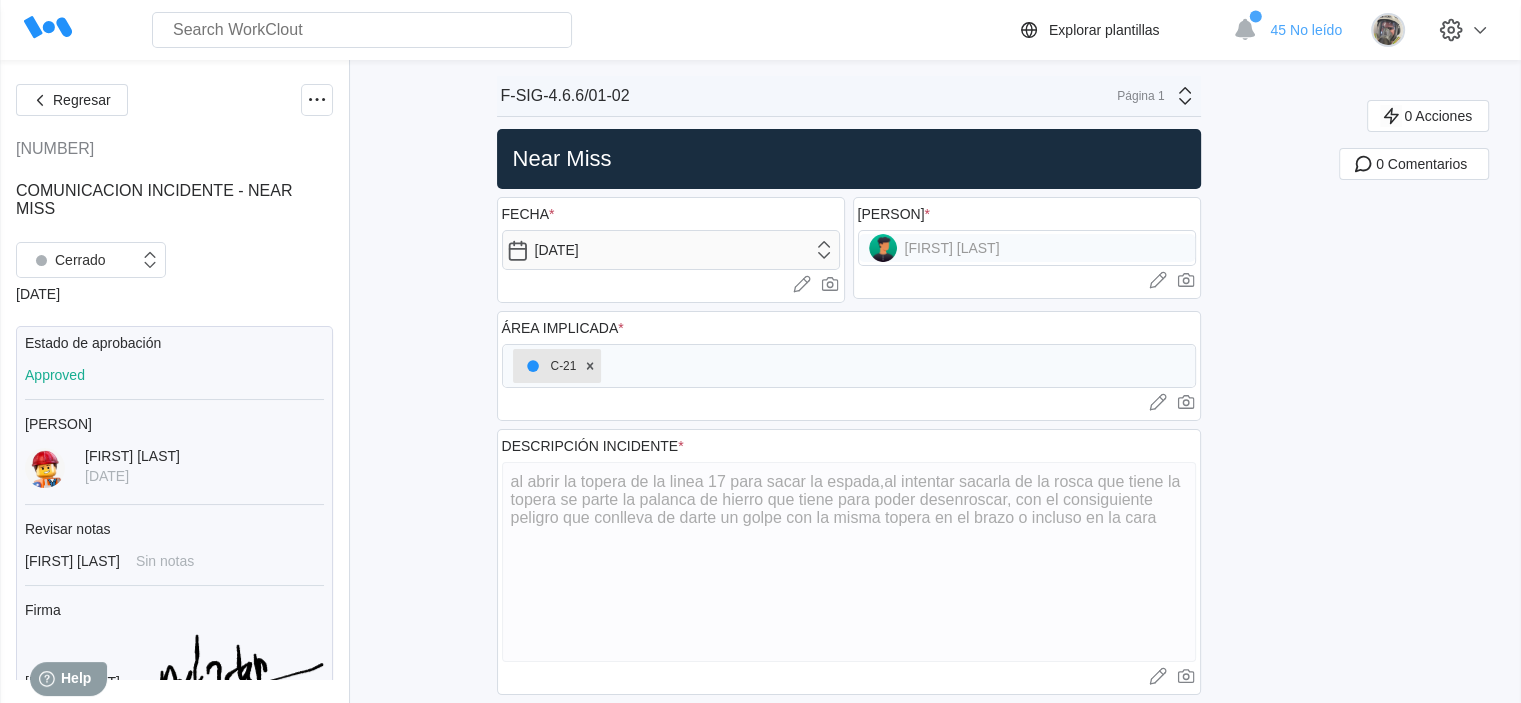scroll, scrollTop: 0, scrollLeft: 0, axis: both 